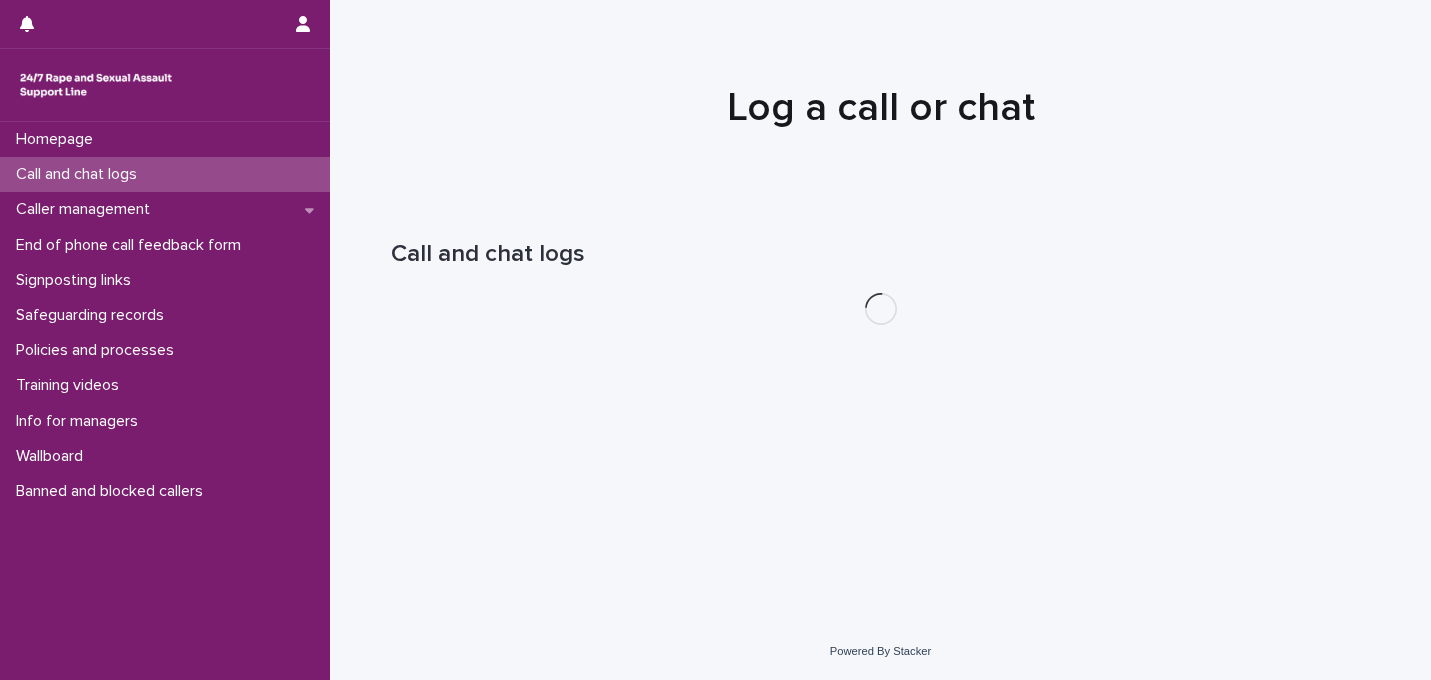 scroll, scrollTop: 0, scrollLeft: 0, axis: both 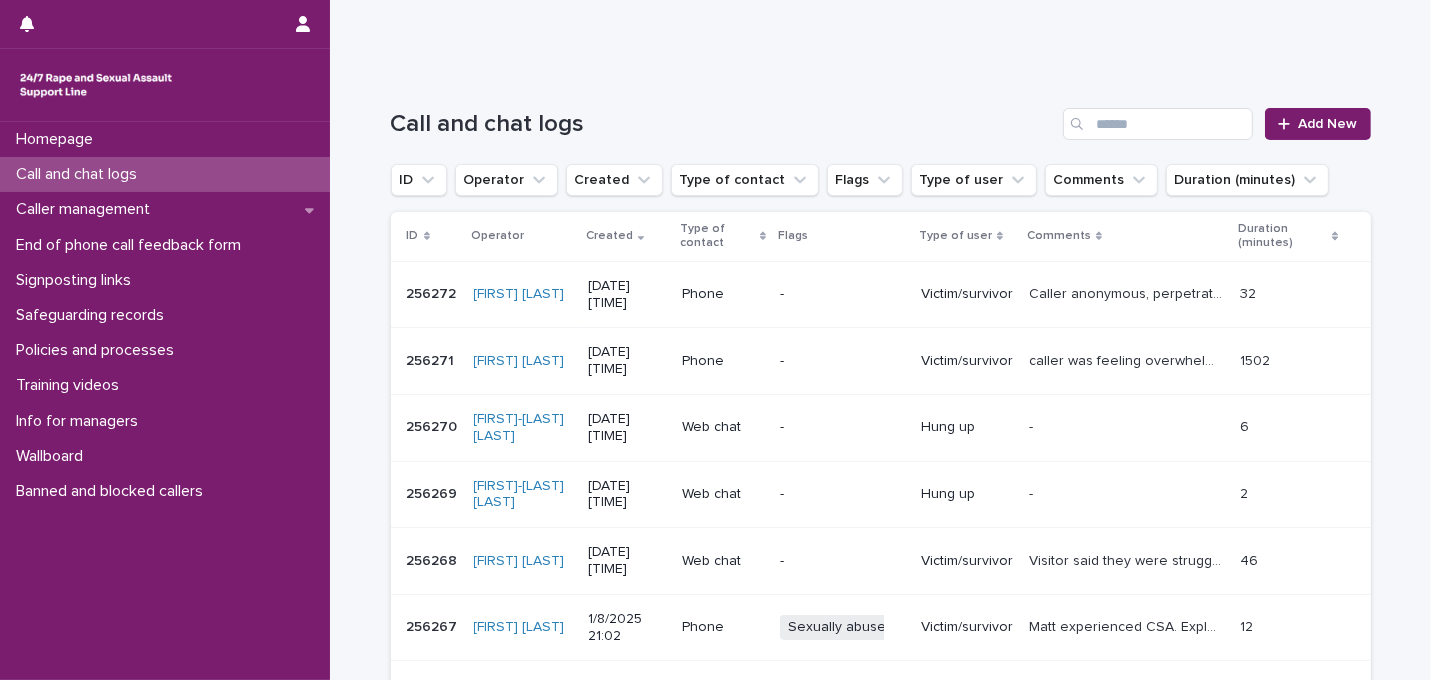 click on "Homepage Call and chat logs Caller management End of phone call feedback form Signposting links Safeguarding records Policies and processes Training videos Info for managers Wallboard Banned and blocked callers" at bounding box center (165, 401) 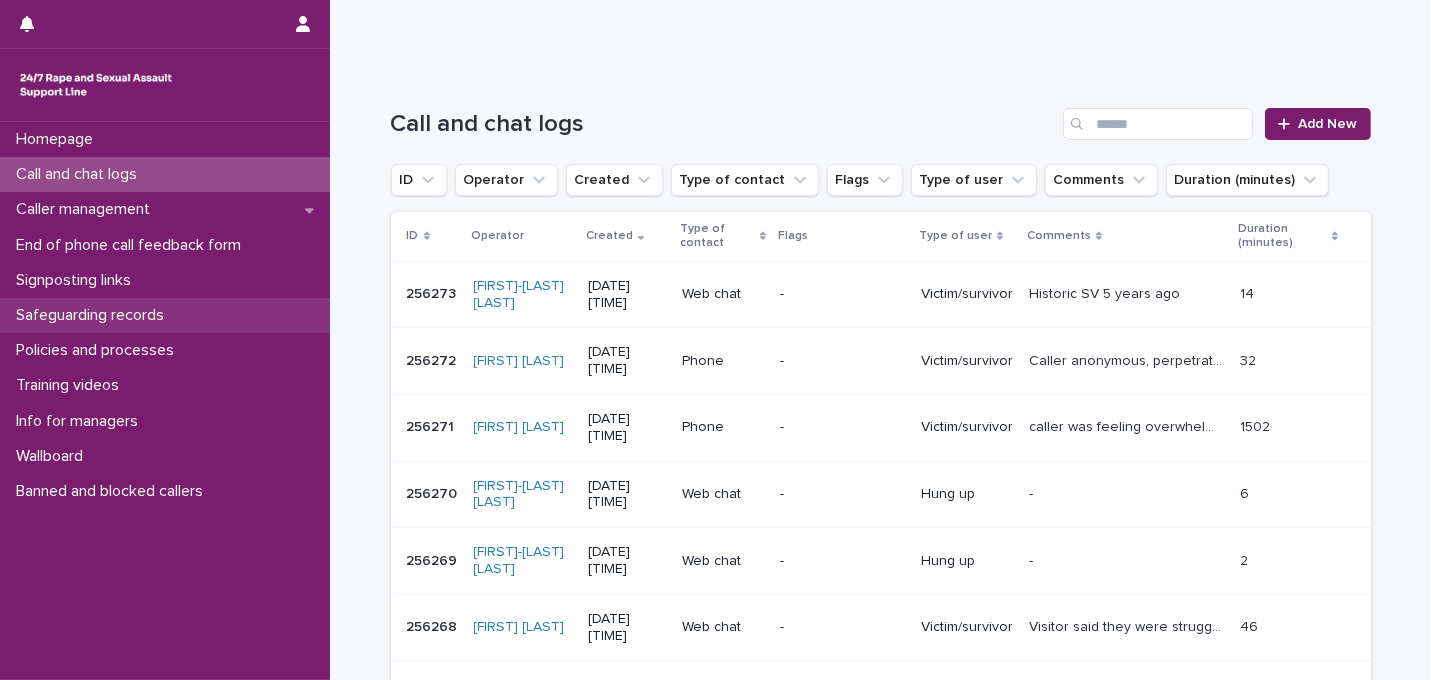 click on "Safeguarding records" at bounding box center (165, 315) 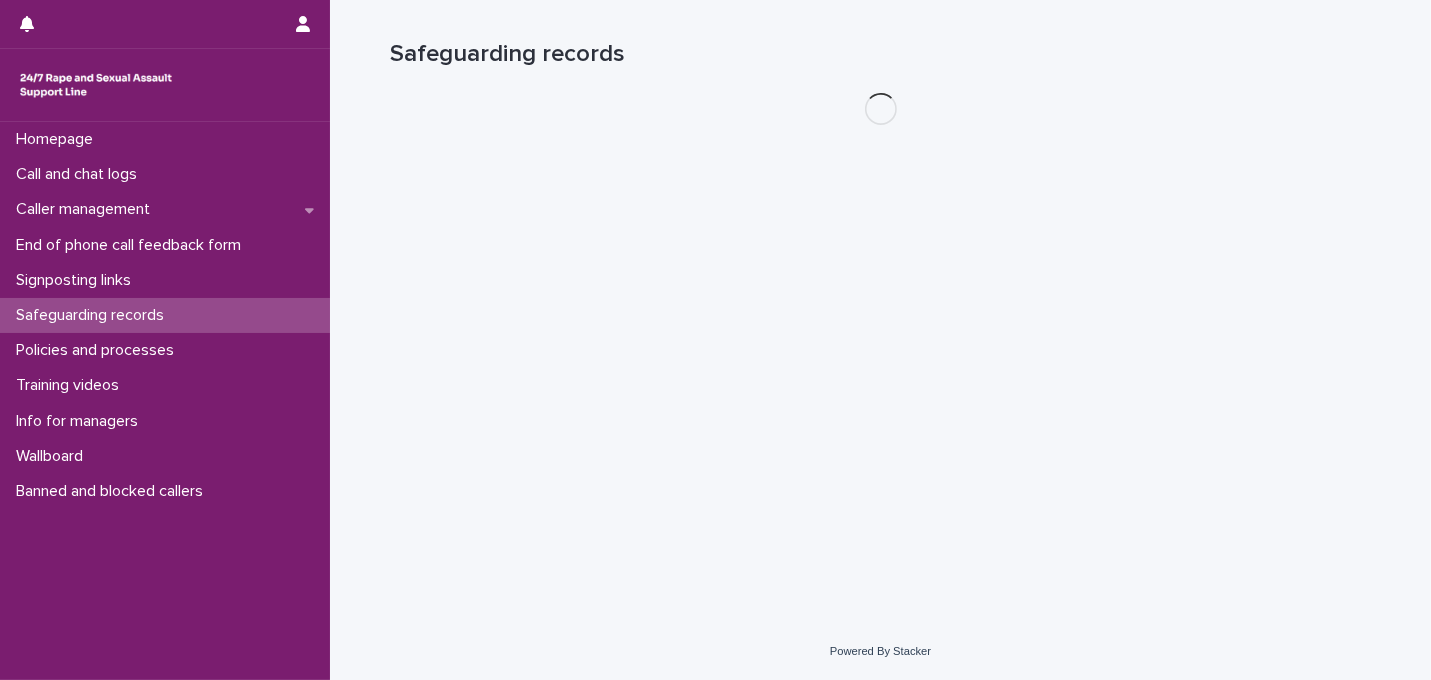 scroll, scrollTop: 0, scrollLeft: 0, axis: both 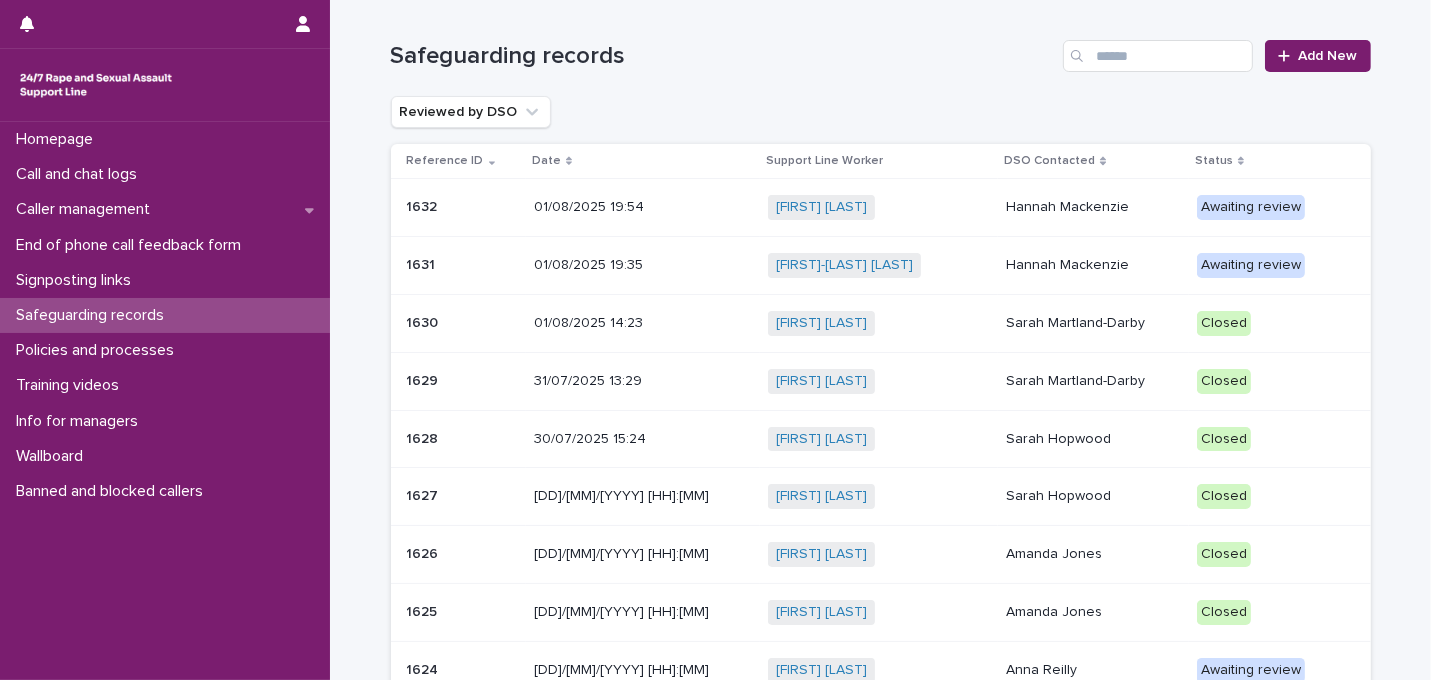 click on "Hannah Mackenzie" at bounding box center (1093, 207) 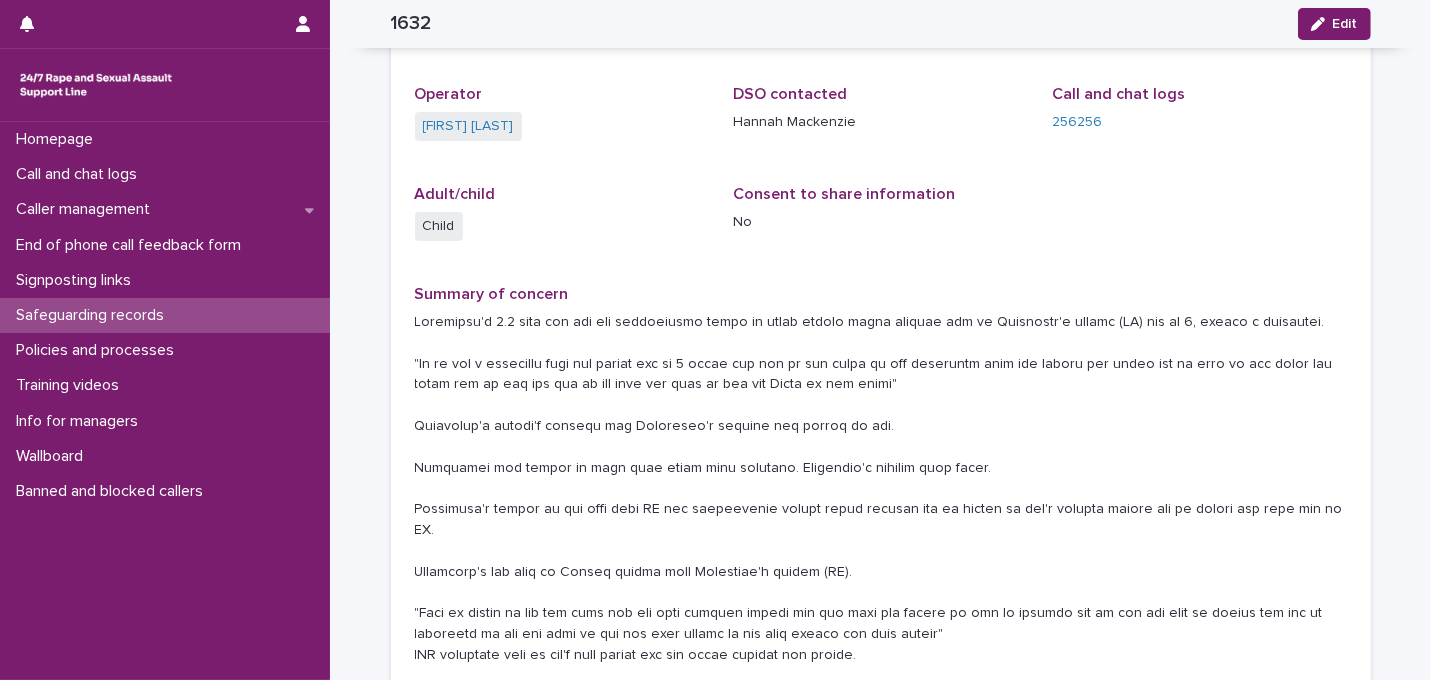 scroll, scrollTop: 0, scrollLeft: 0, axis: both 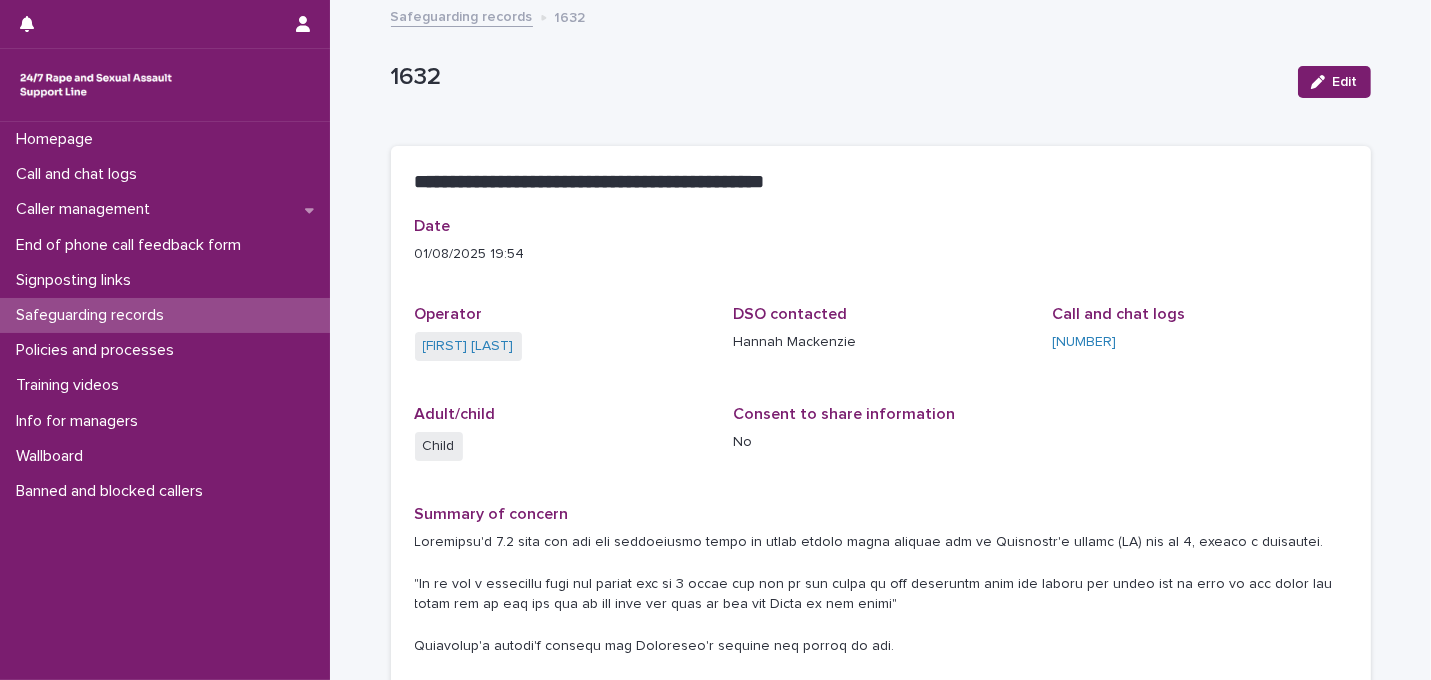 click on "Safeguarding records" at bounding box center (462, 15) 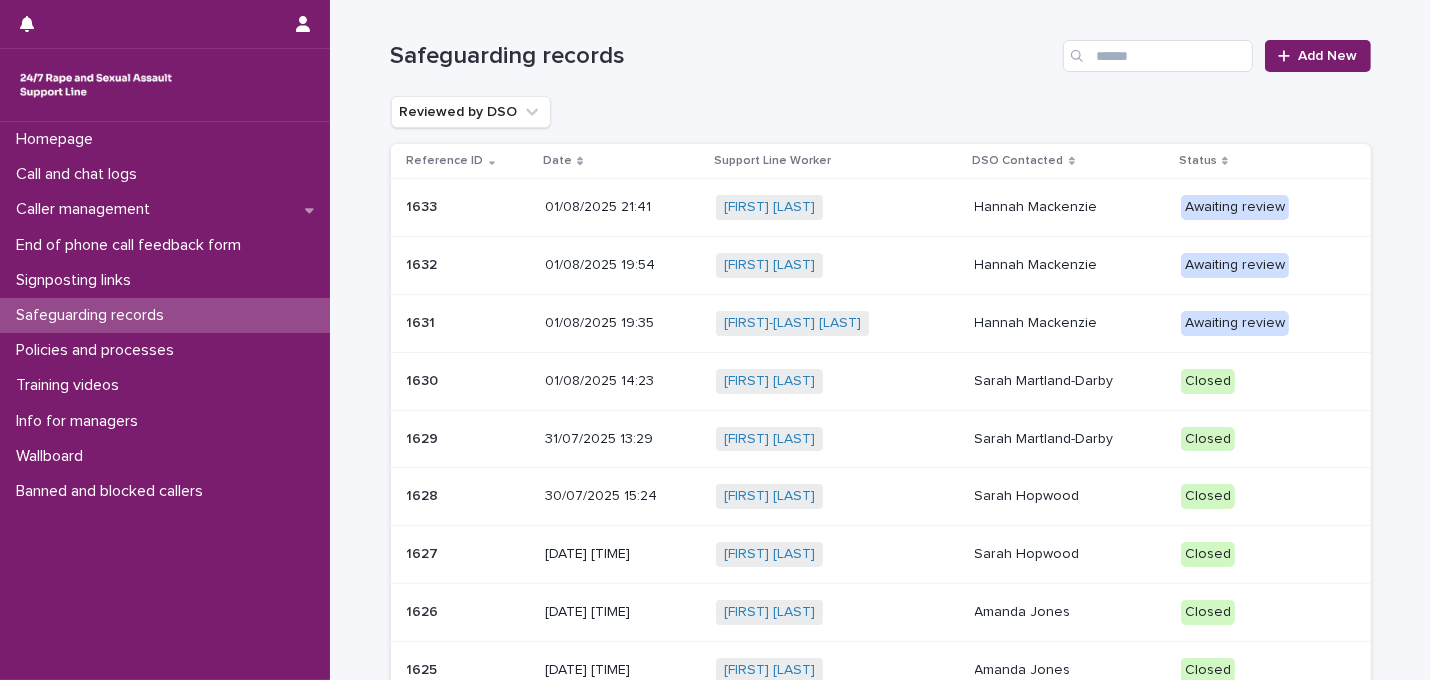 click on "Hannah Mackenzie" at bounding box center [1070, 205] 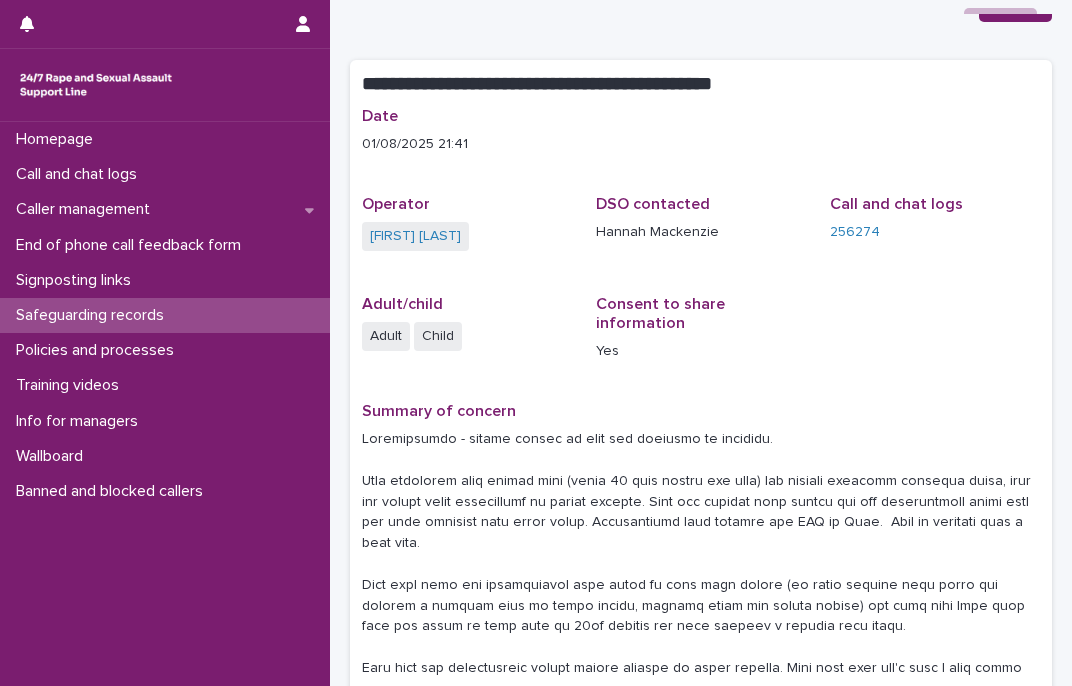 scroll, scrollTop: 59, scrollLeft: 0, axis: vertical 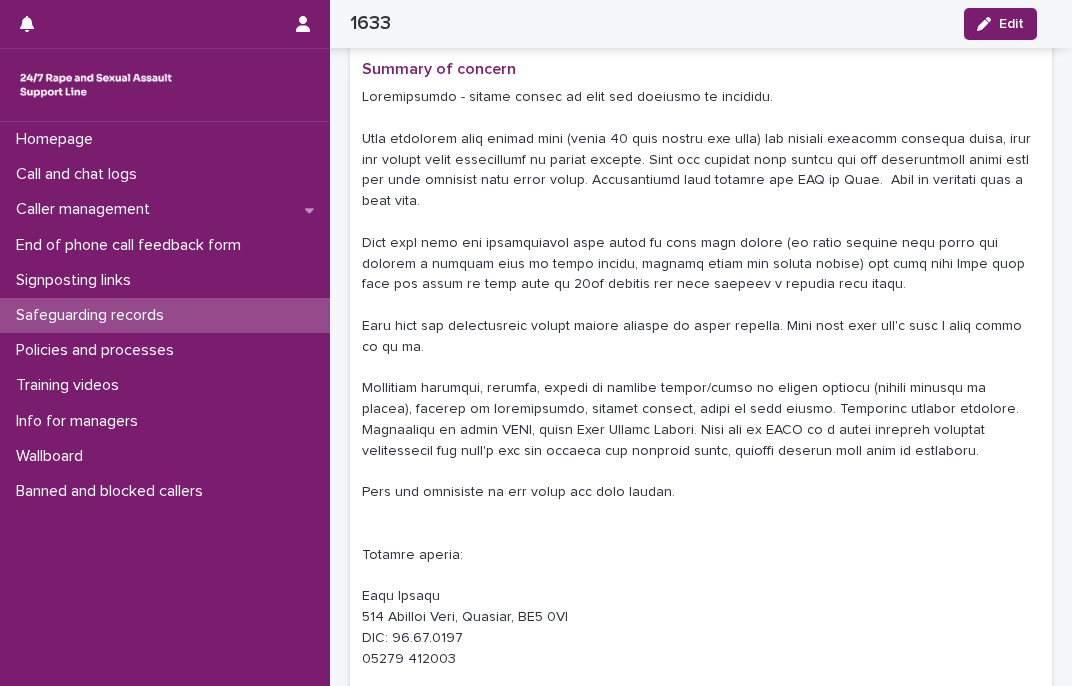 click at bounding box center [701, 378] 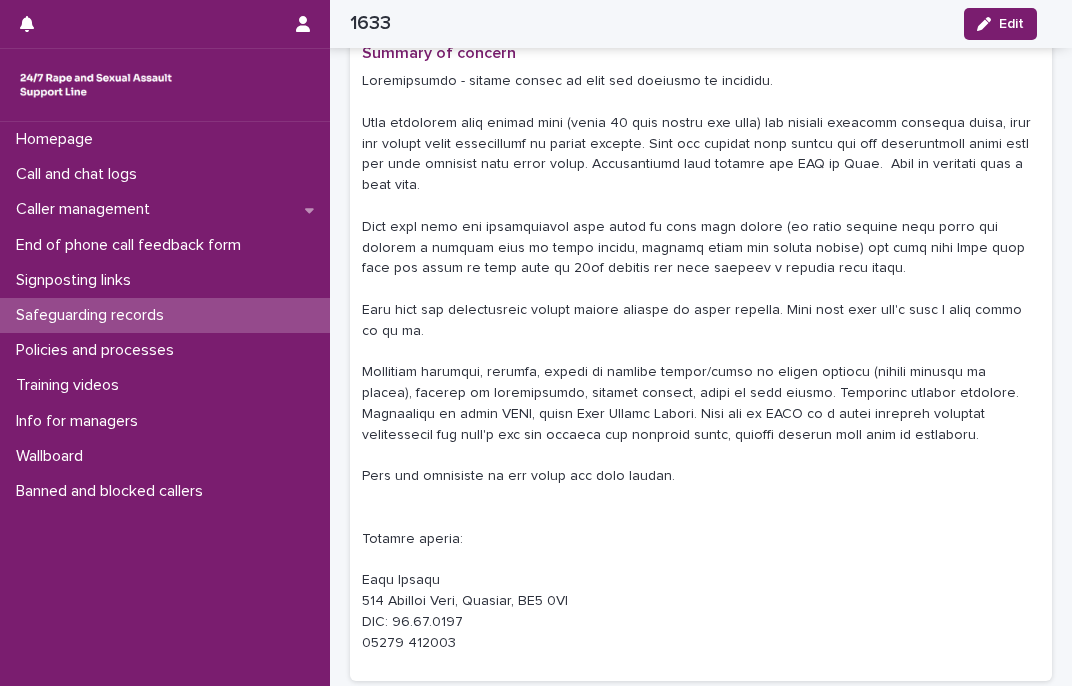 scroll, scrollTop: 417, scrollLeft: 0, axis: vertical 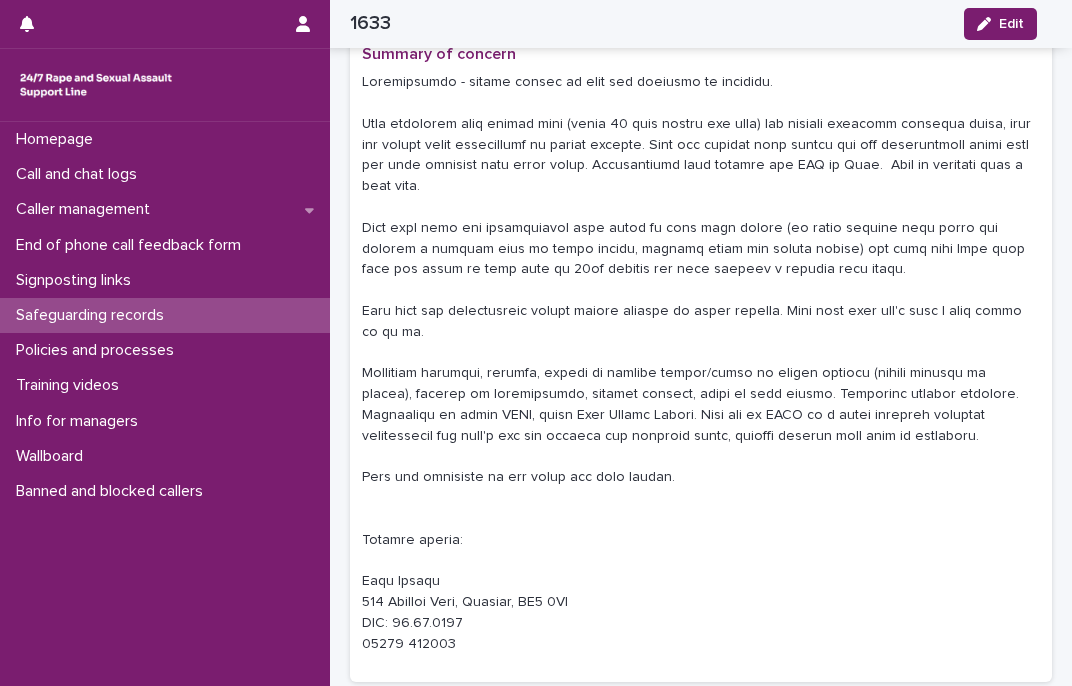 click at bounding box center (701, 363) 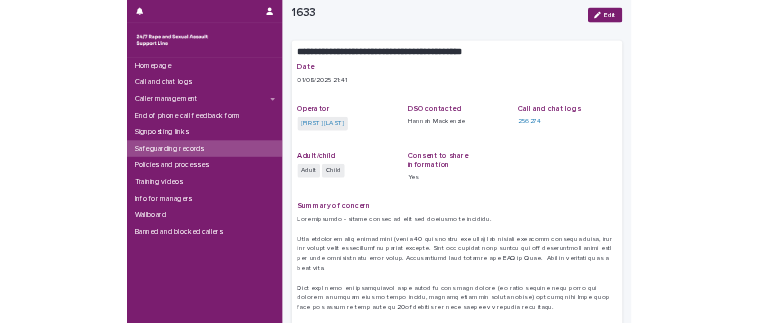 scroll, scrollTop: 34, scrollLeft: 0, axis: vertical 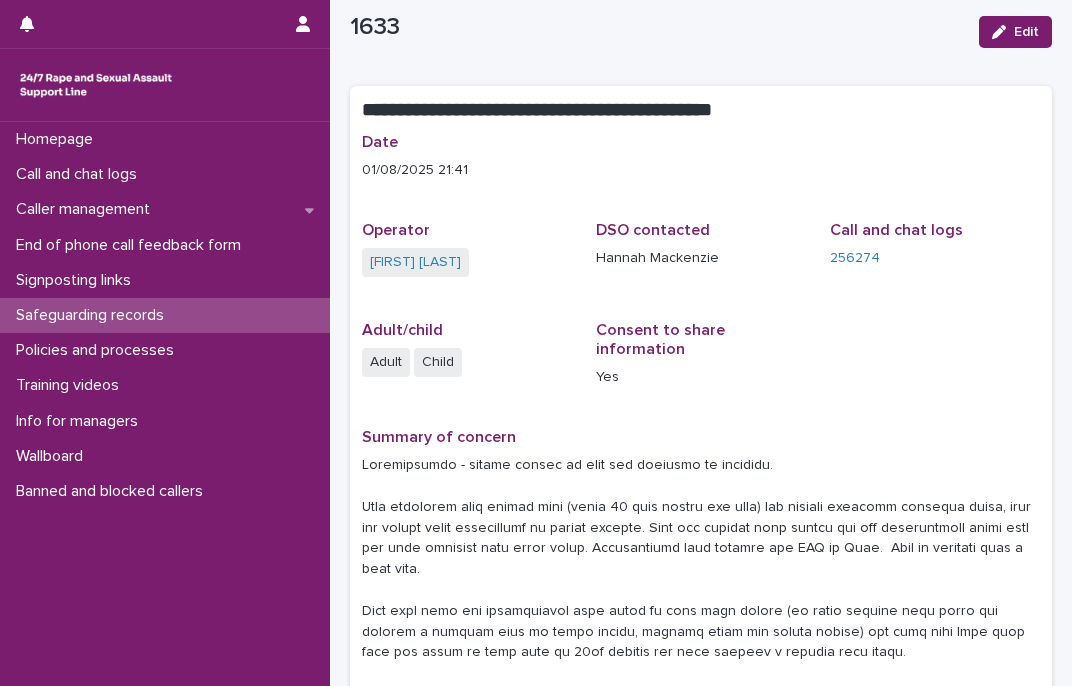 click at bounding box center [701, 746] 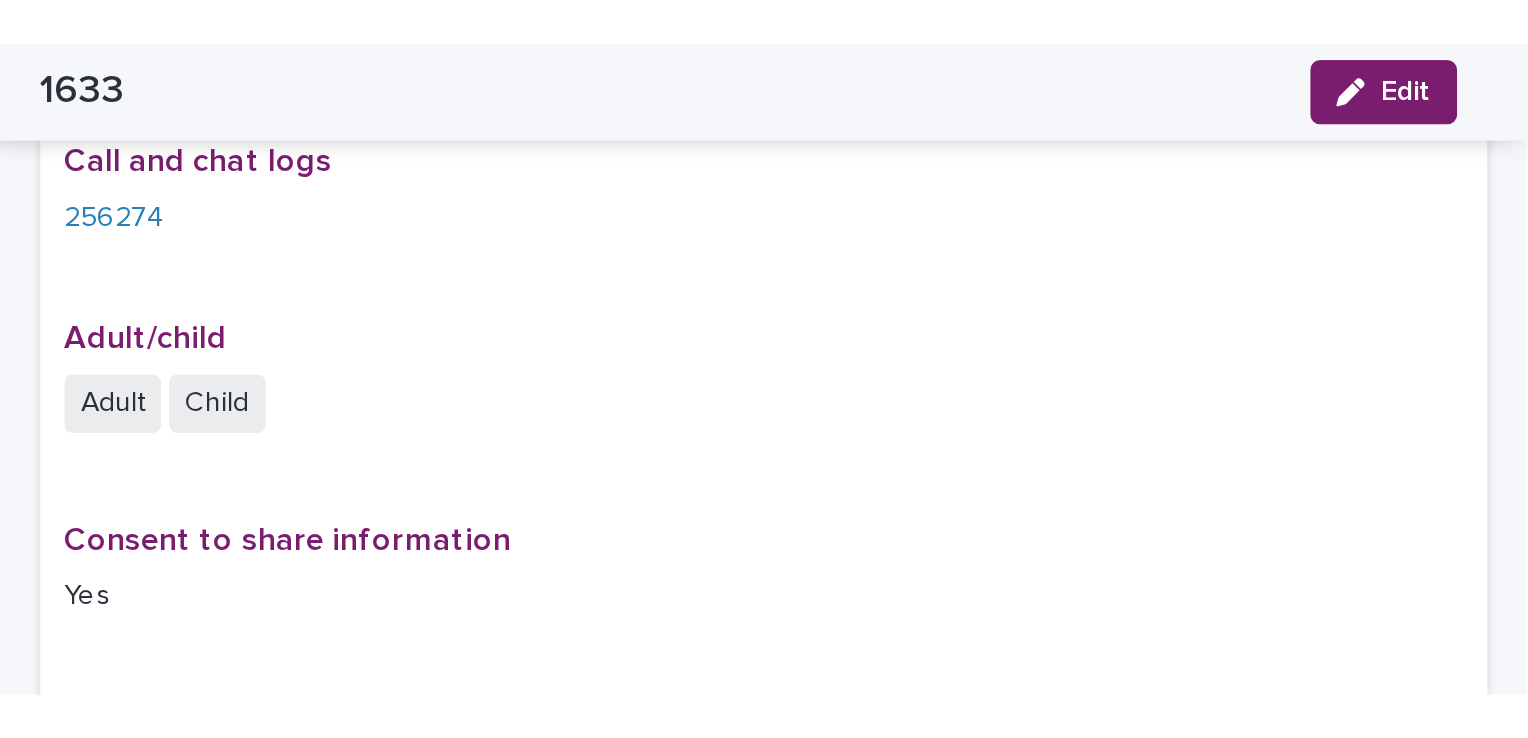 scroll, scrollTop: 455, scrollLeft: 0, axis: vertical 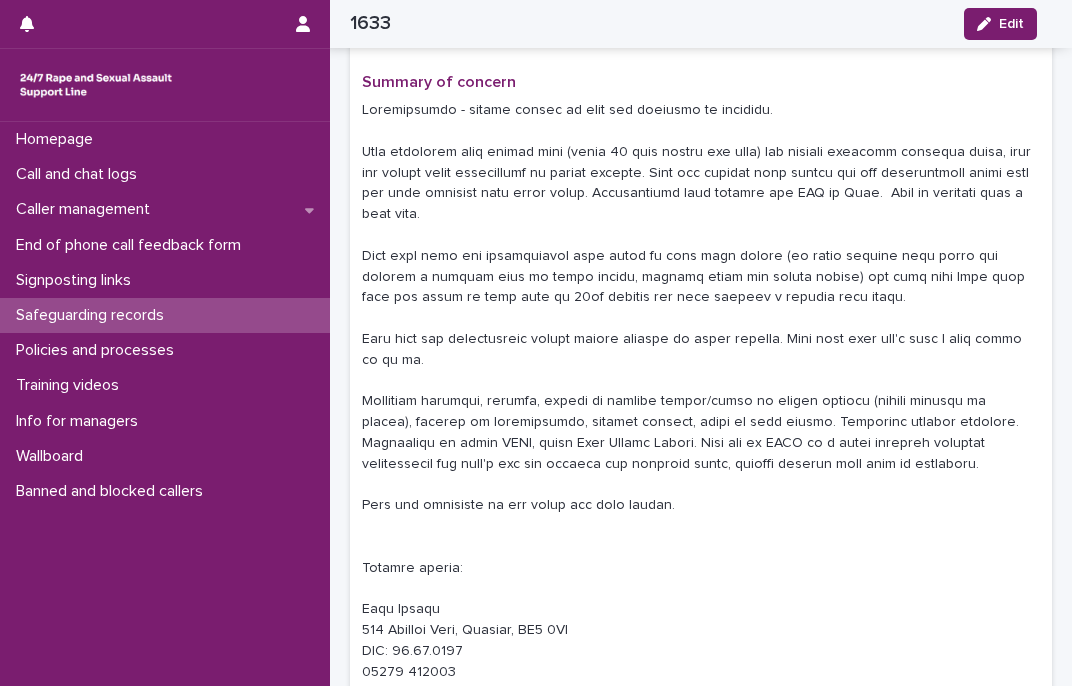 click at bounding box center (165, 85) 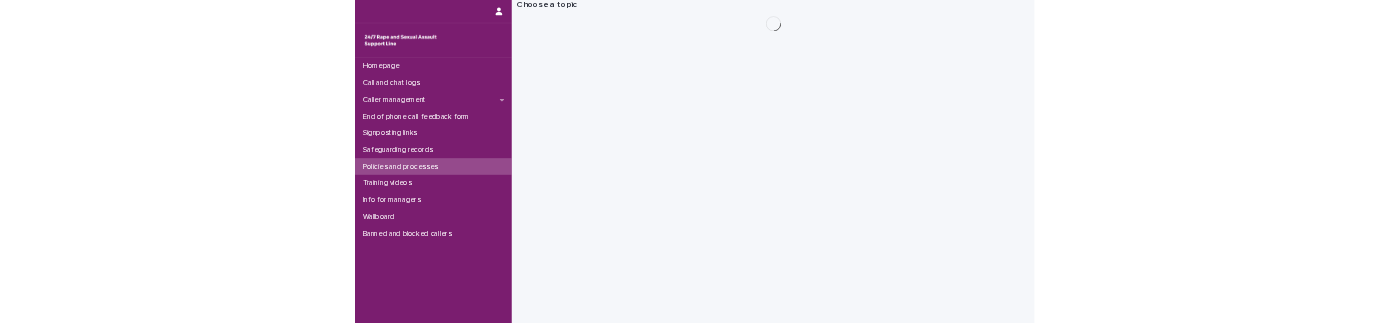 scroll, scrollTop: 0, scrollLeft: 0, axis: both 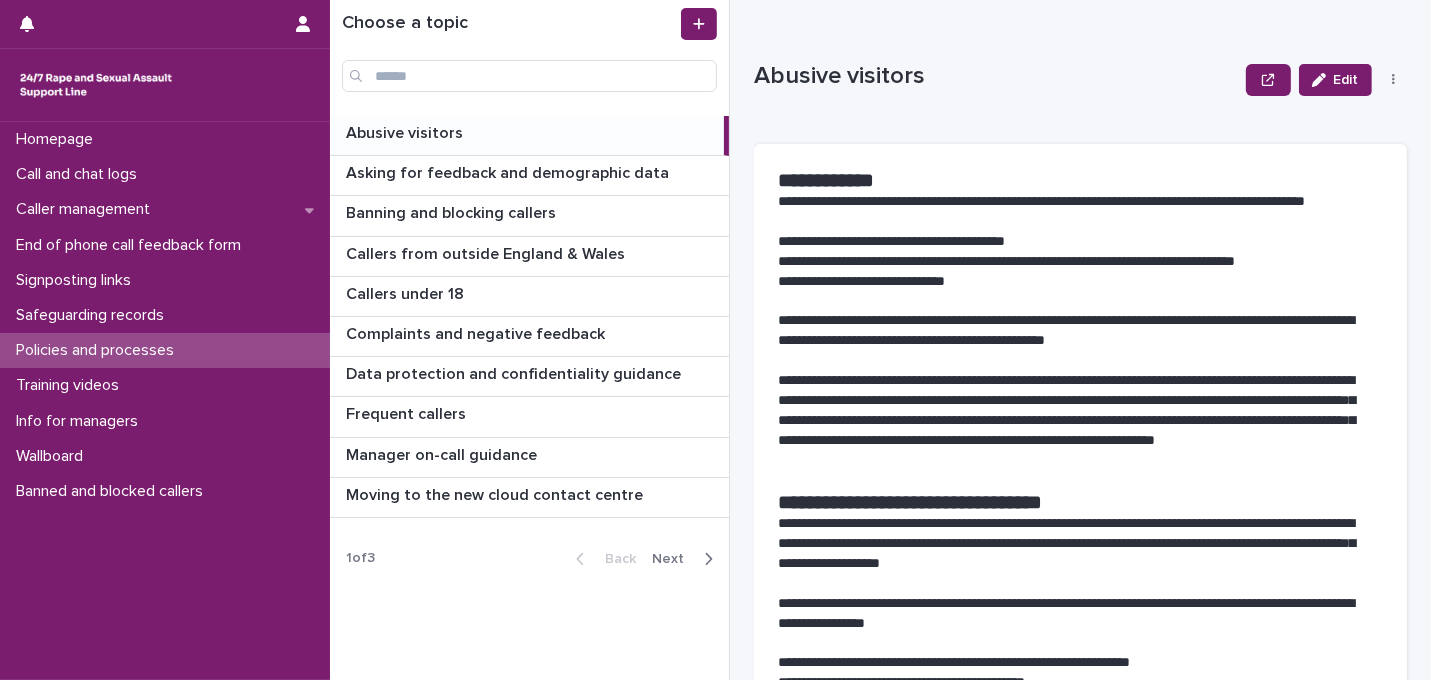 click on "Next" at bounding box center (674, 559) 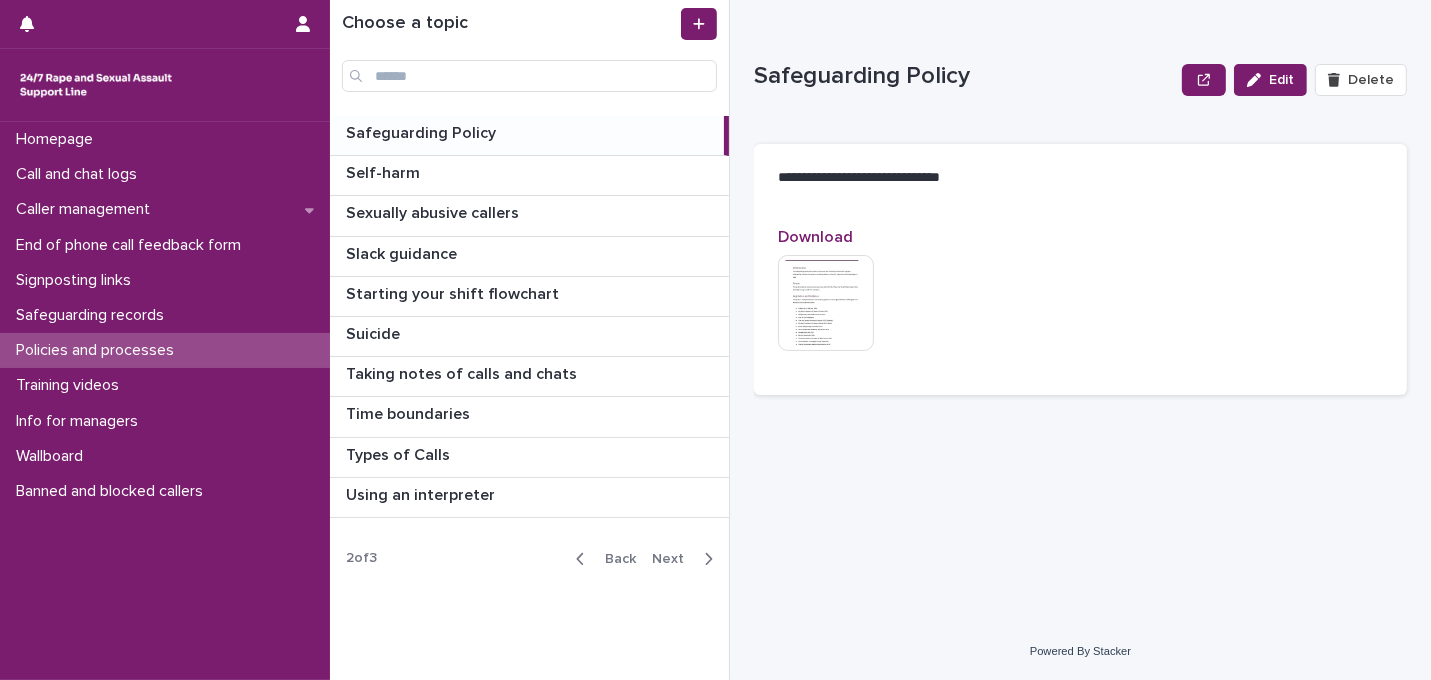 click at bounding box center [531, 133] 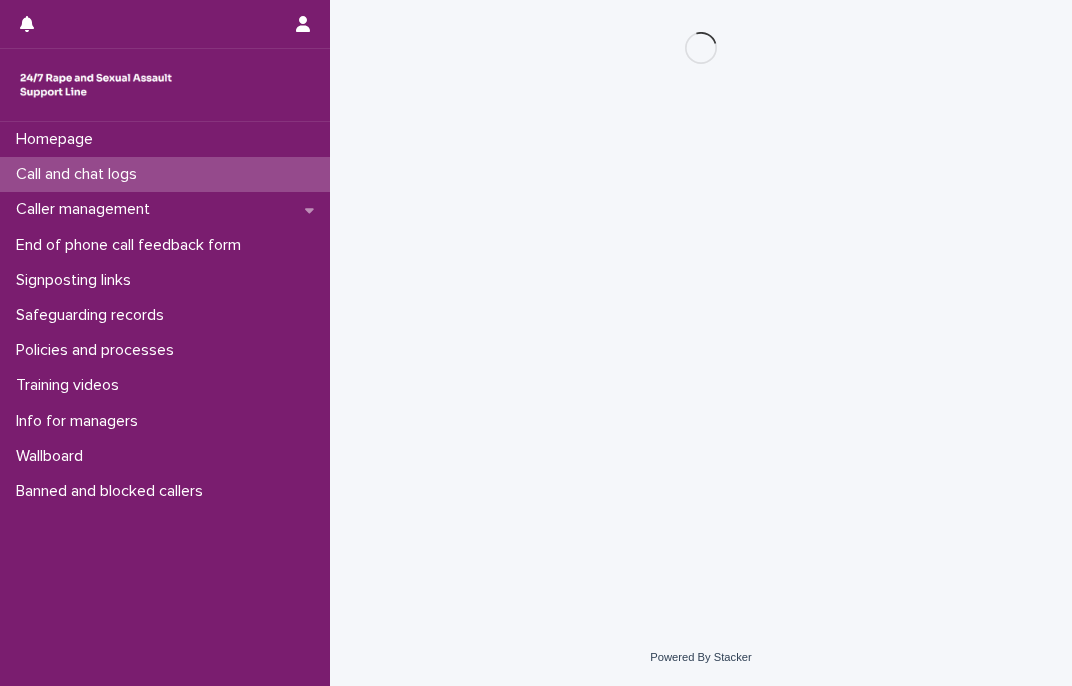 scroll, scrollTop: 0, scrollLeft: 0, axis: both 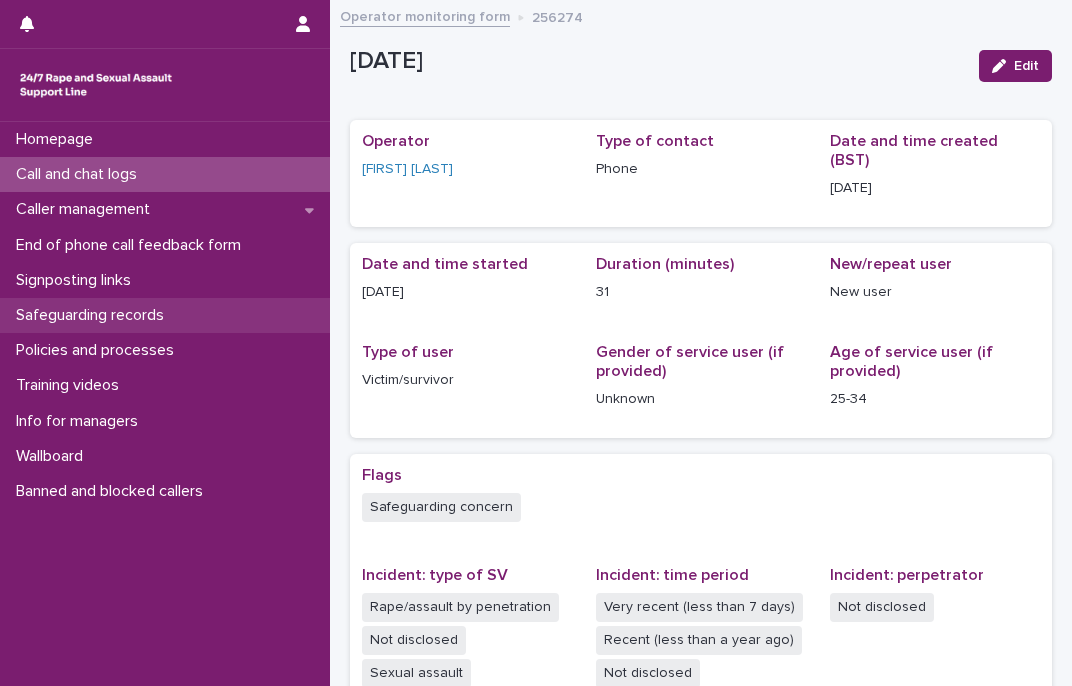 click on "Safeguarding records" at bounding box center (94, 315) 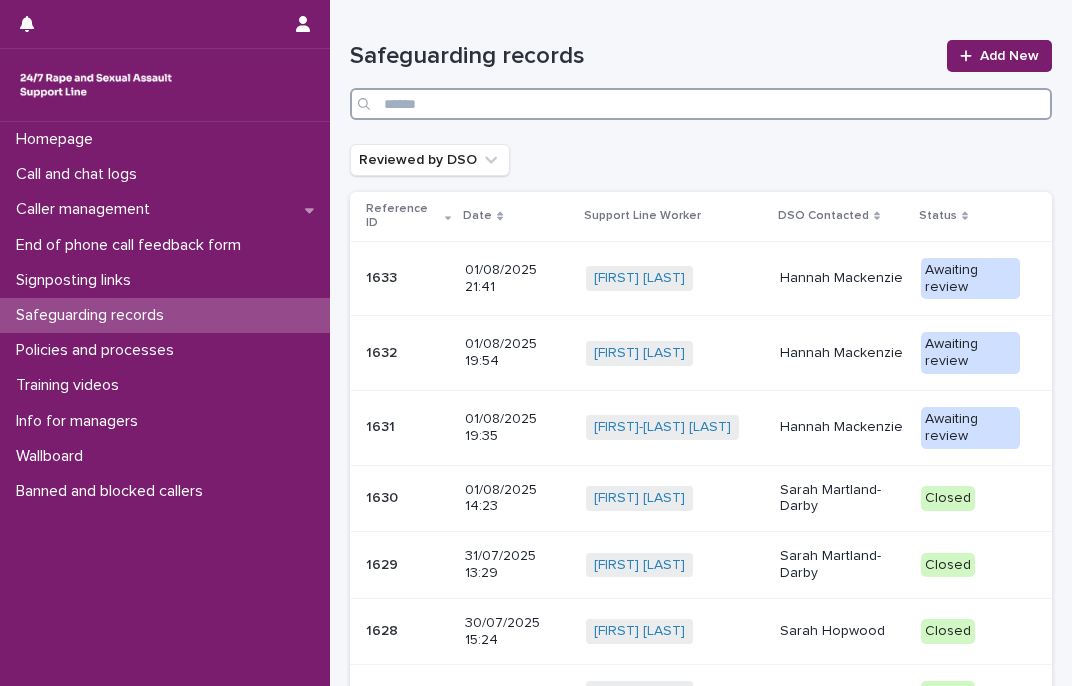 click at bounding box center (701, 104) 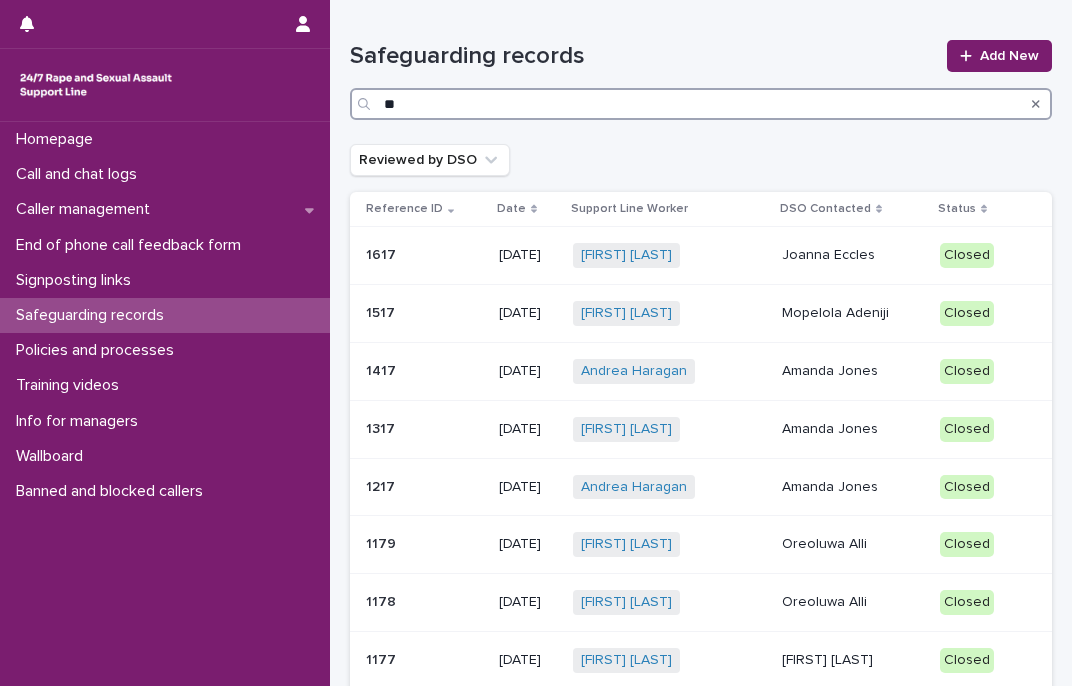type on "*" 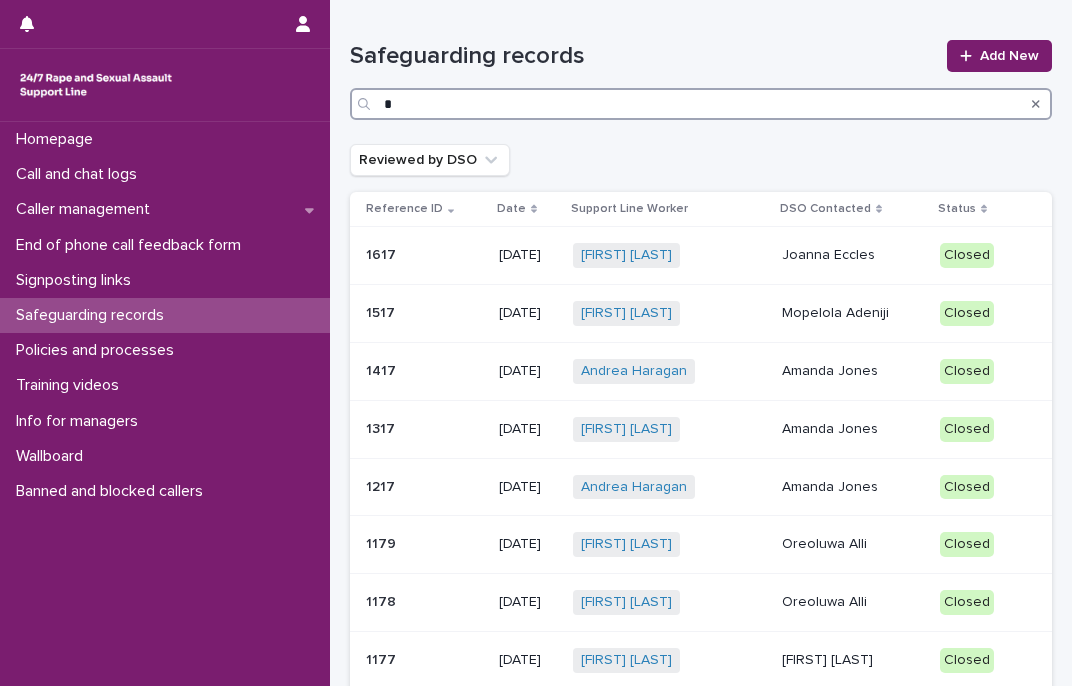 type 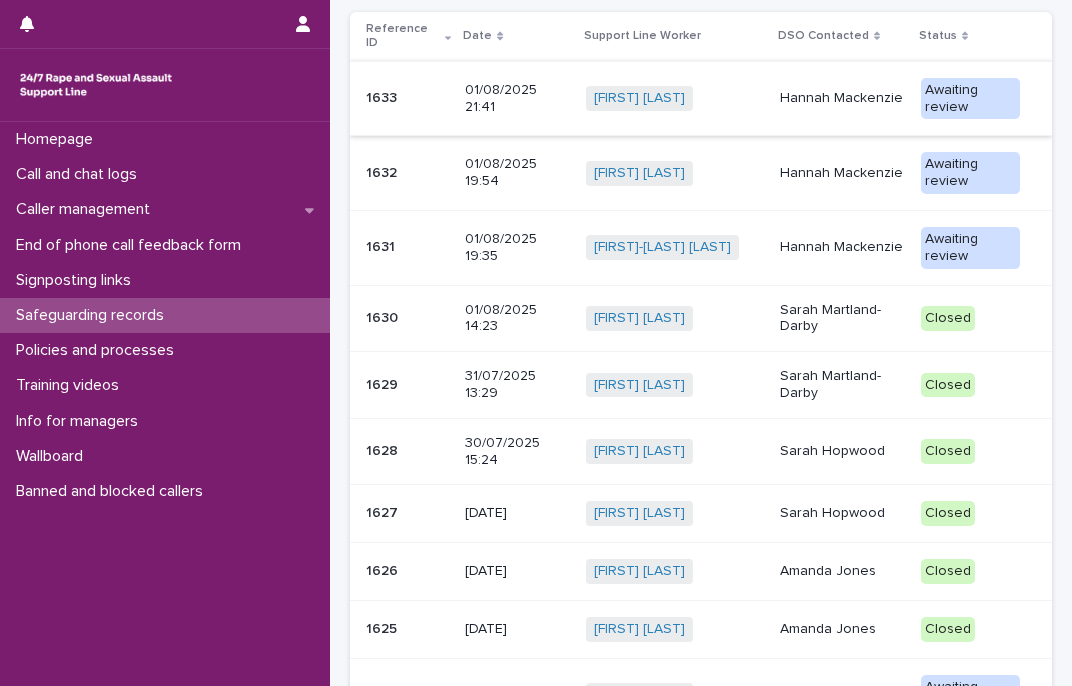 scroll, scrollTop: 469, scrollLeft: 0, axis: vertical 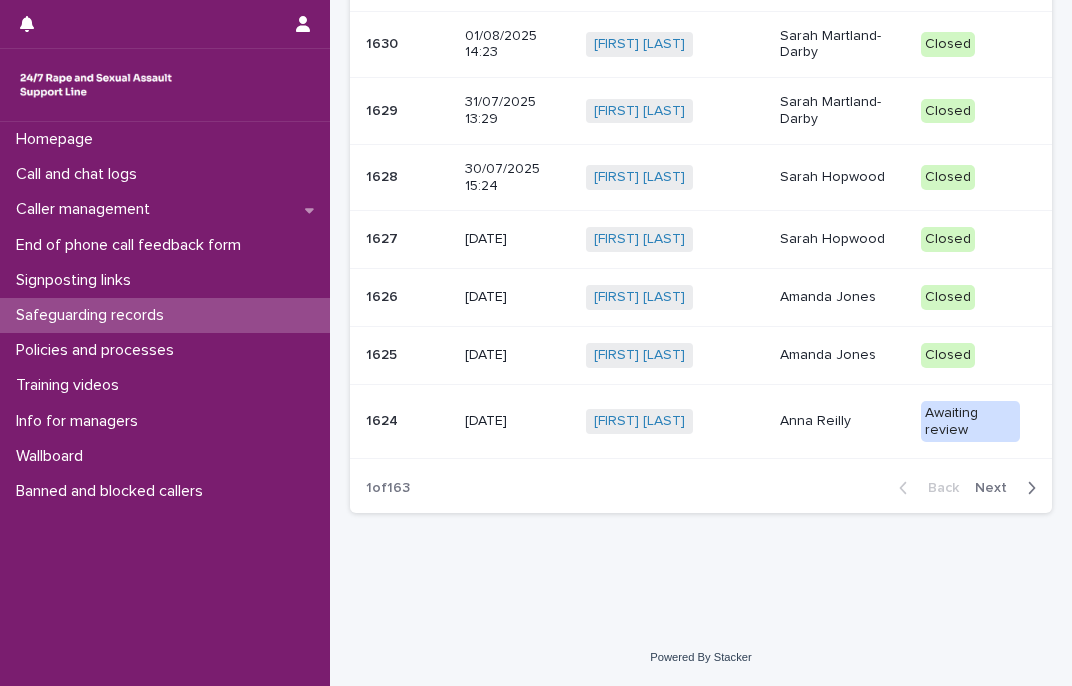 click on "Next" at bounding box center [997, 488] 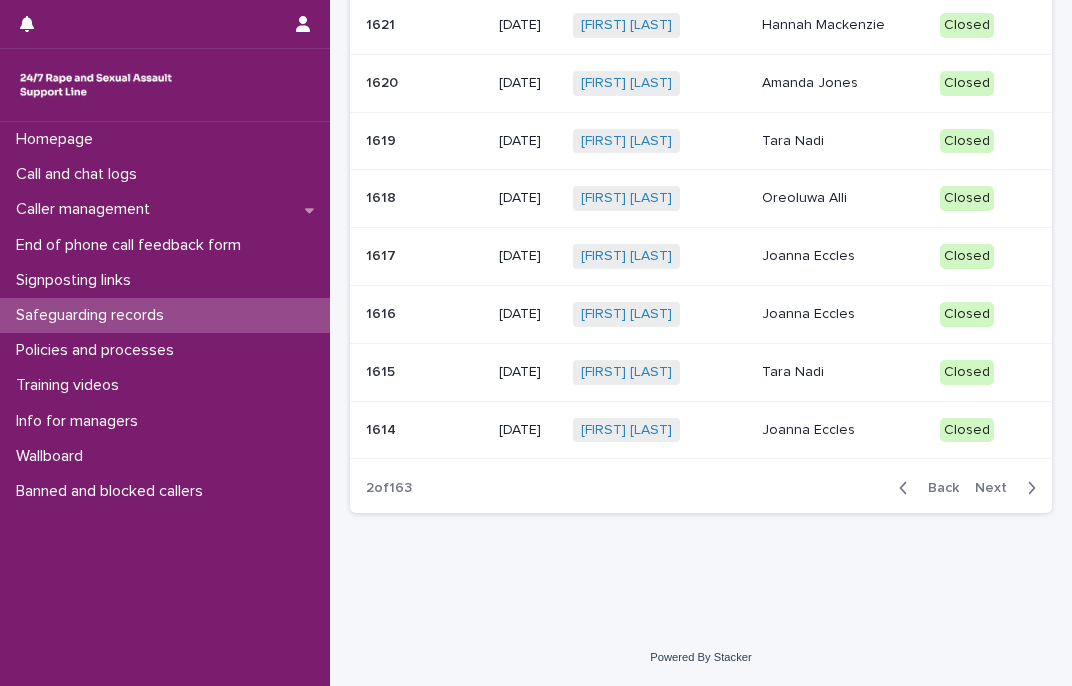 scroll, scrollTop: 344, scrollLeft: 0, axis: vertical 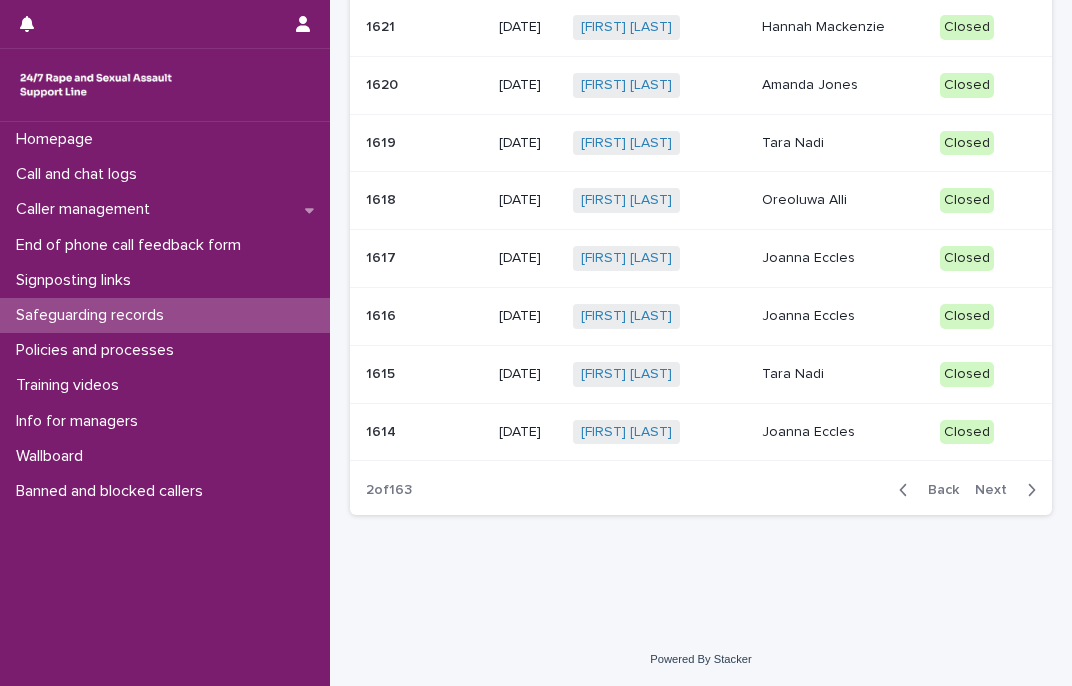 click on "Next" at bounding box center [997, 490] 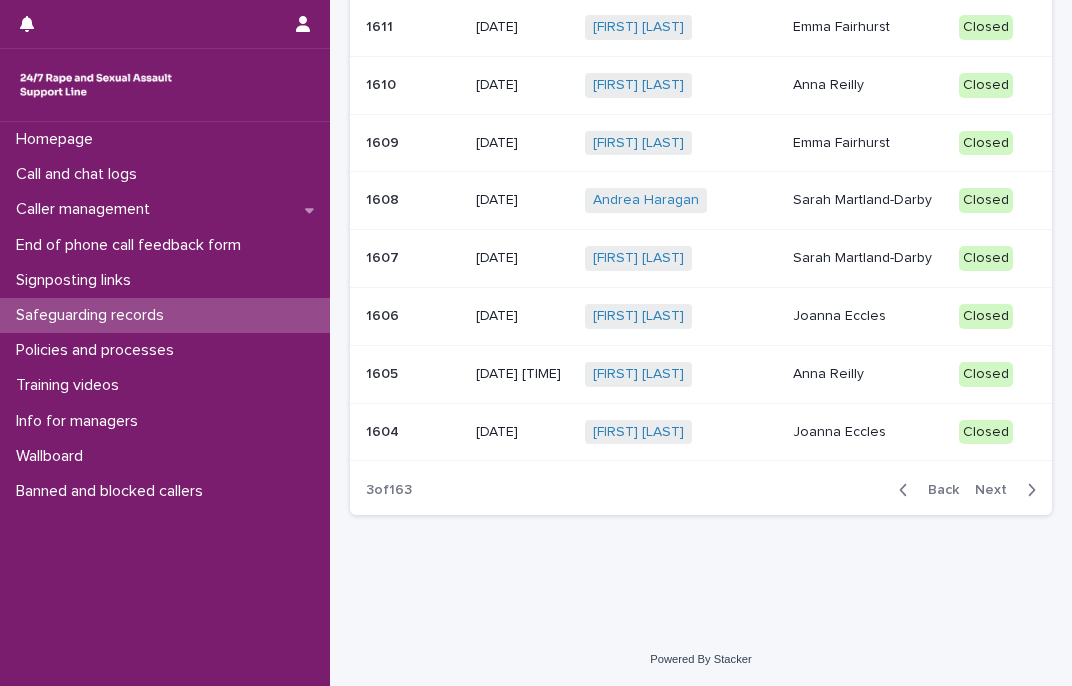 click on "Next" at bounding box center [997, 490] 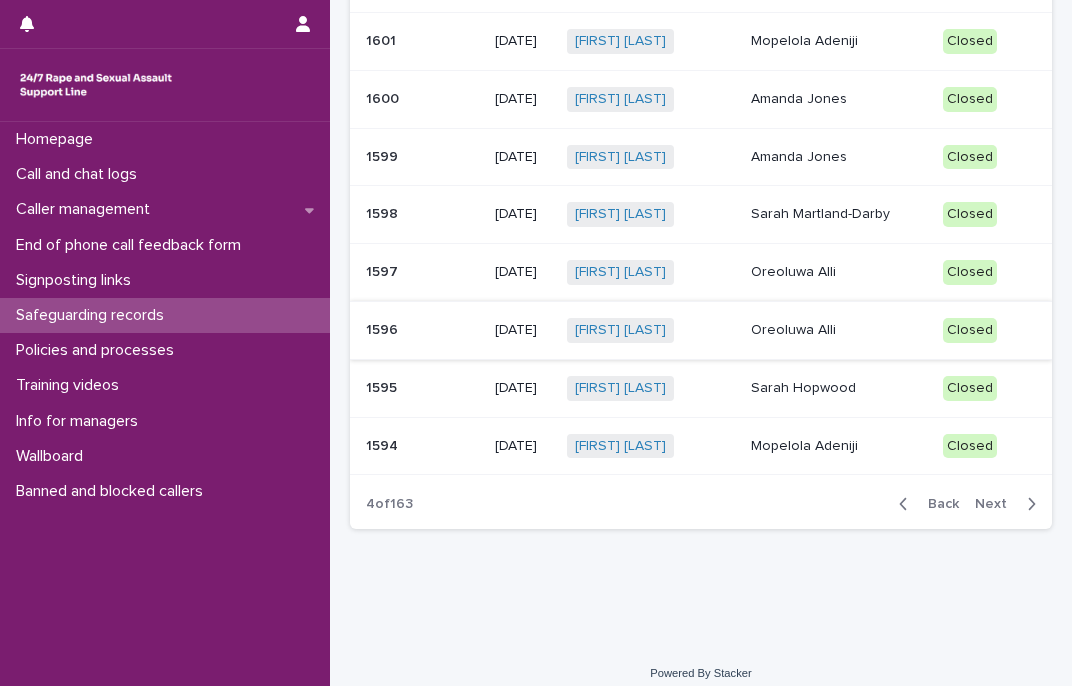 scroll, scrollTop: 344, scrollLeft: 0, axis: vertical 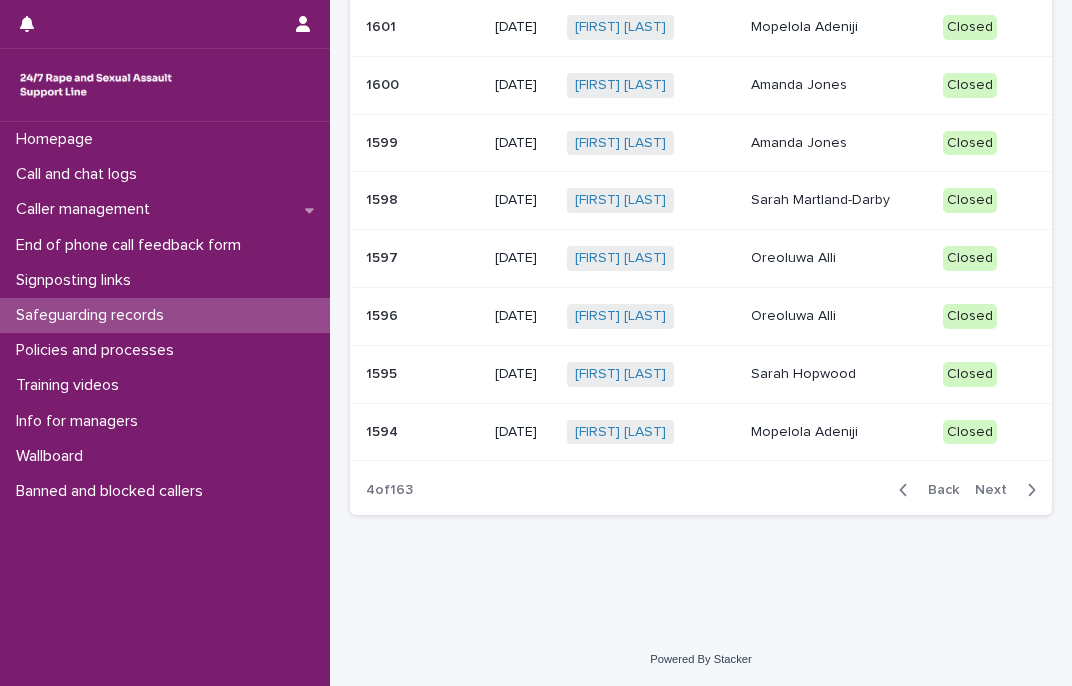 click on "Next" at bounding box center [997, 490] 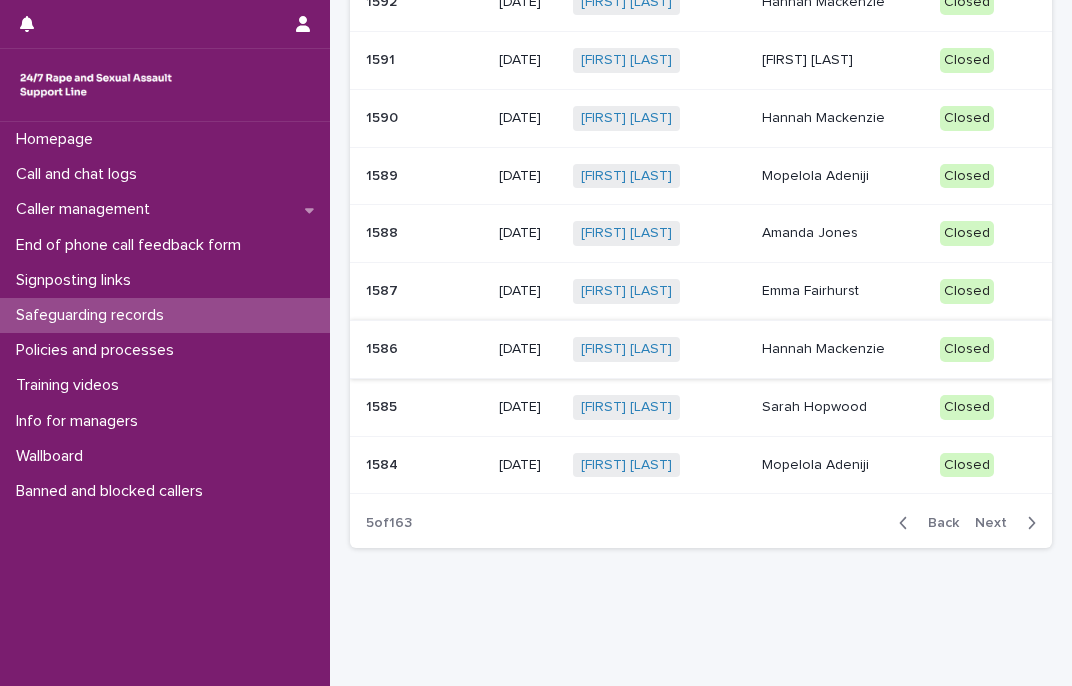 scroll, scrollTop: 328, scrollLeft: 0, axis: vertical 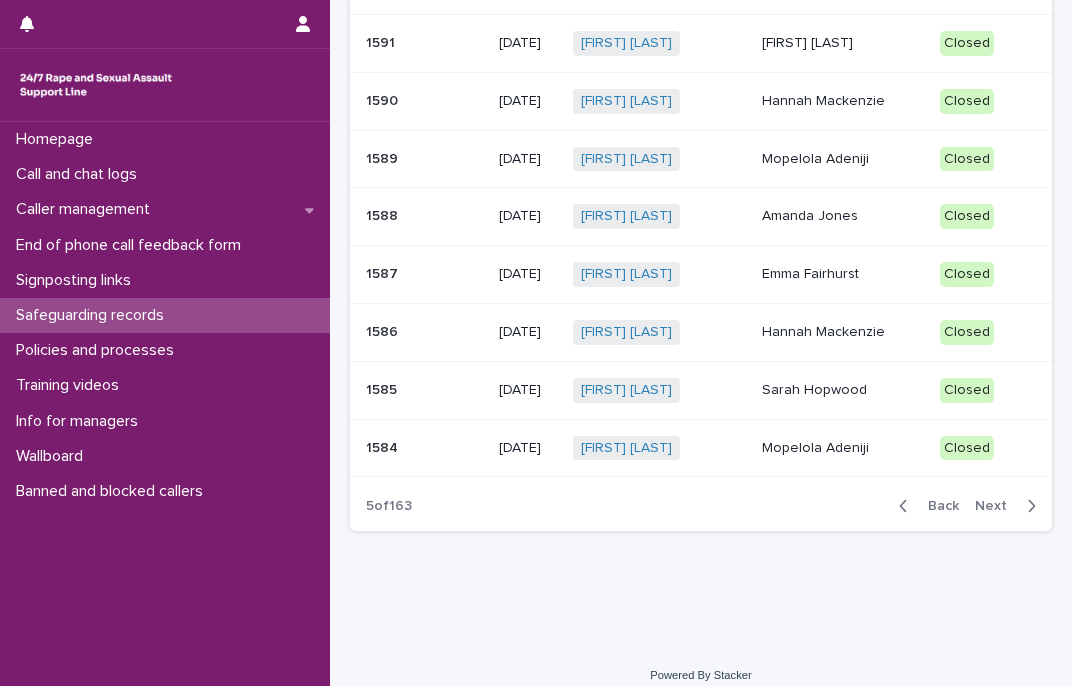 click on "Back" at bounding box center [937, 506] 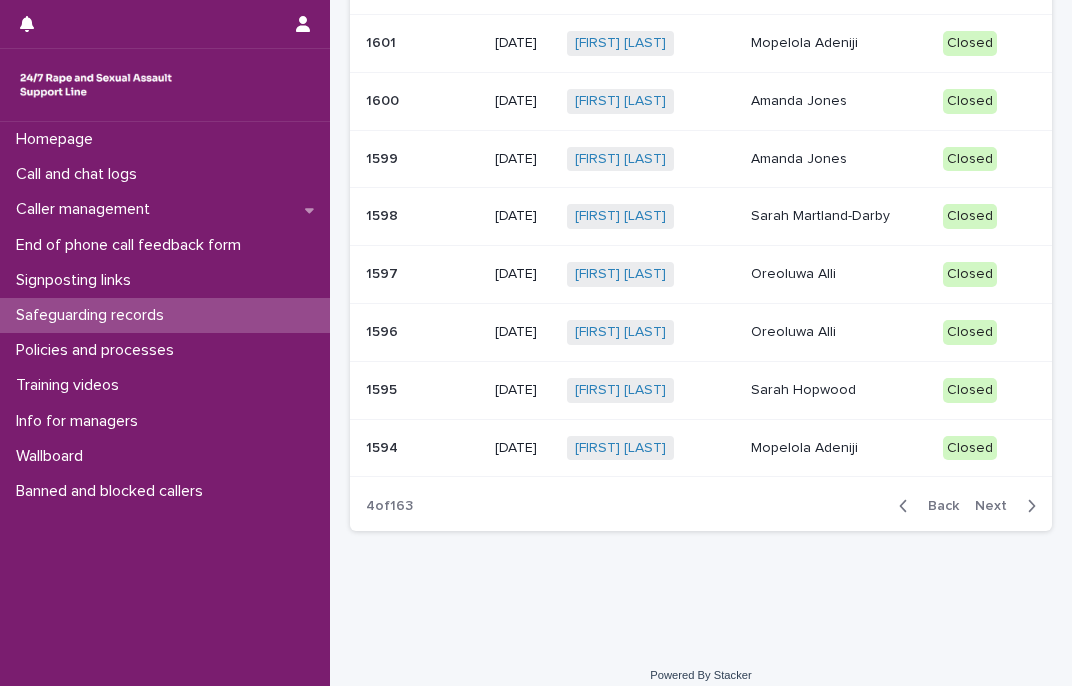 click on "Mopelola Adeniji" at bounding box center (839, 448) 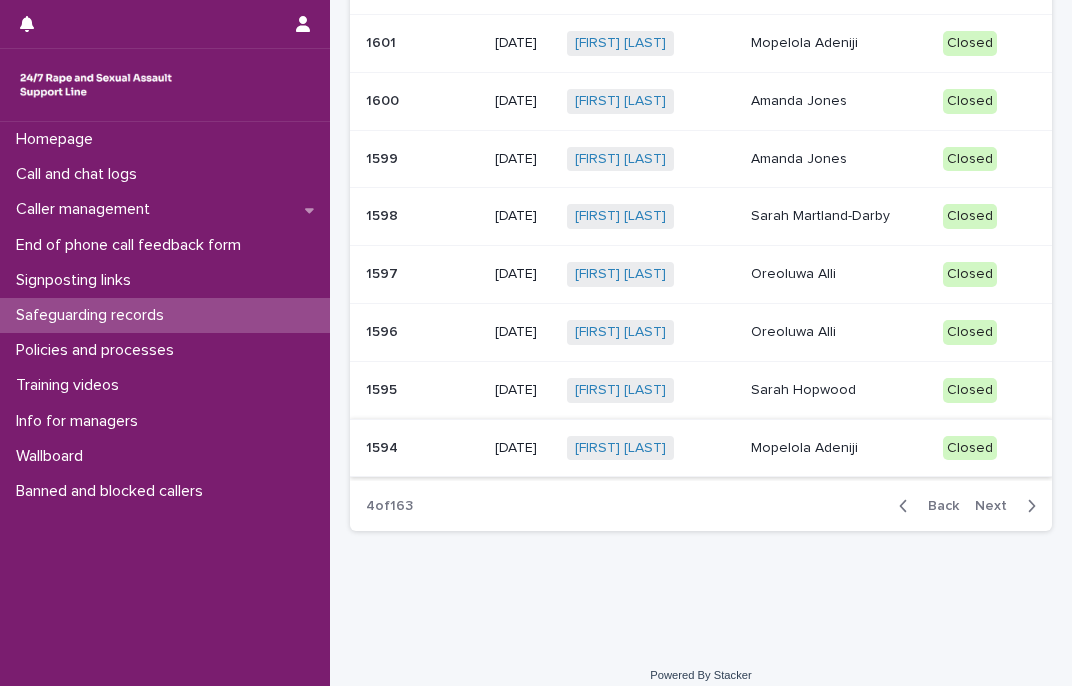 scroll, scrollTop: 0, scrollLeft: 0, axis: both 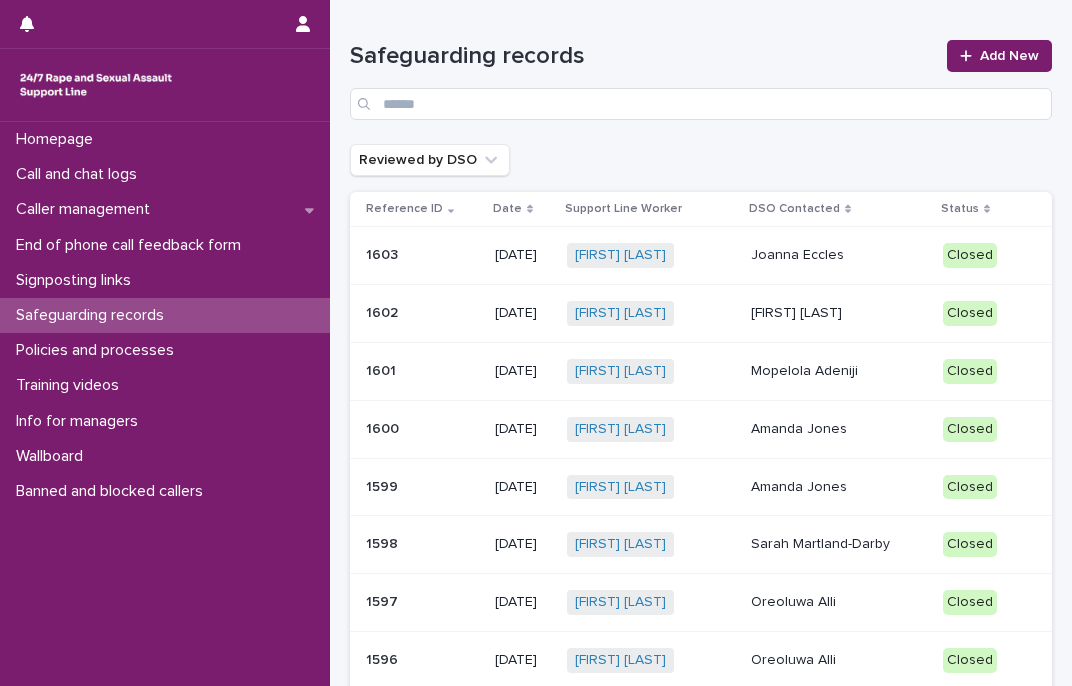 click on "Safeguarding records Add New" at bounding box center [701, 72] 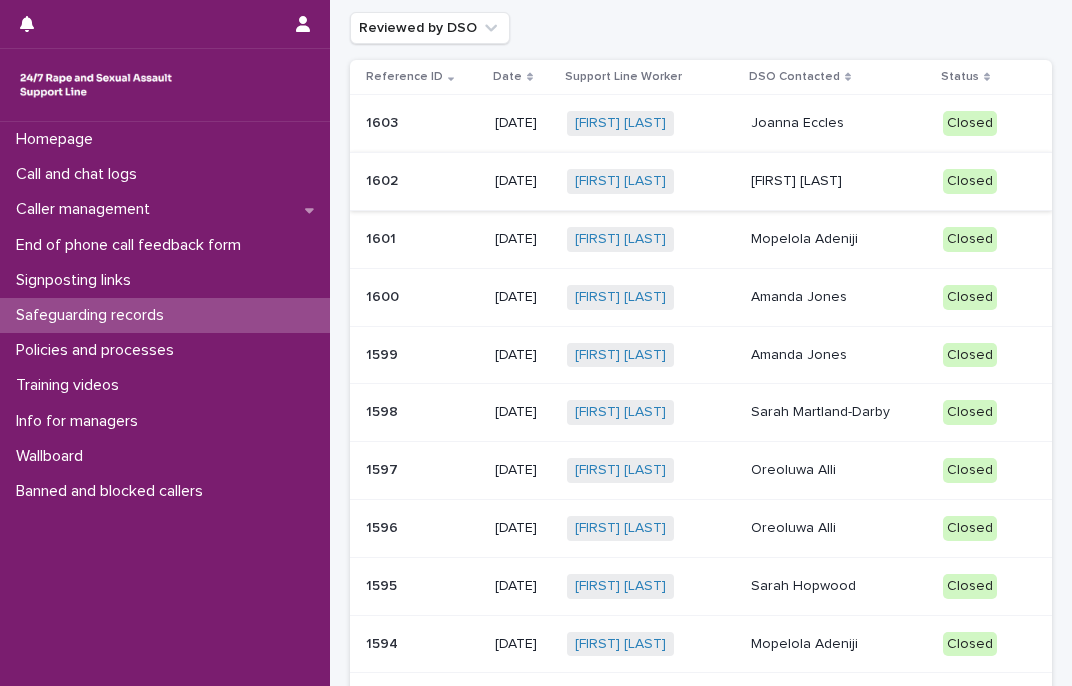 scroll, scrollTop: 344, scrollLeft: 0, axis: vertical 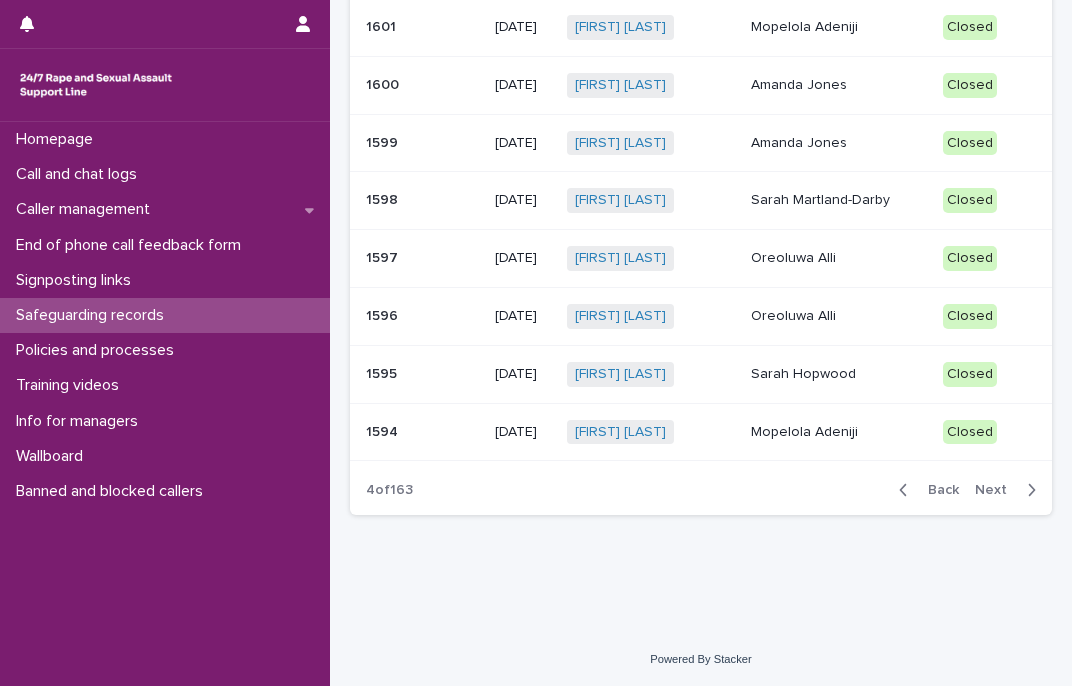 click on "Oreoluwa Alli" at bounding box center (839, 314) 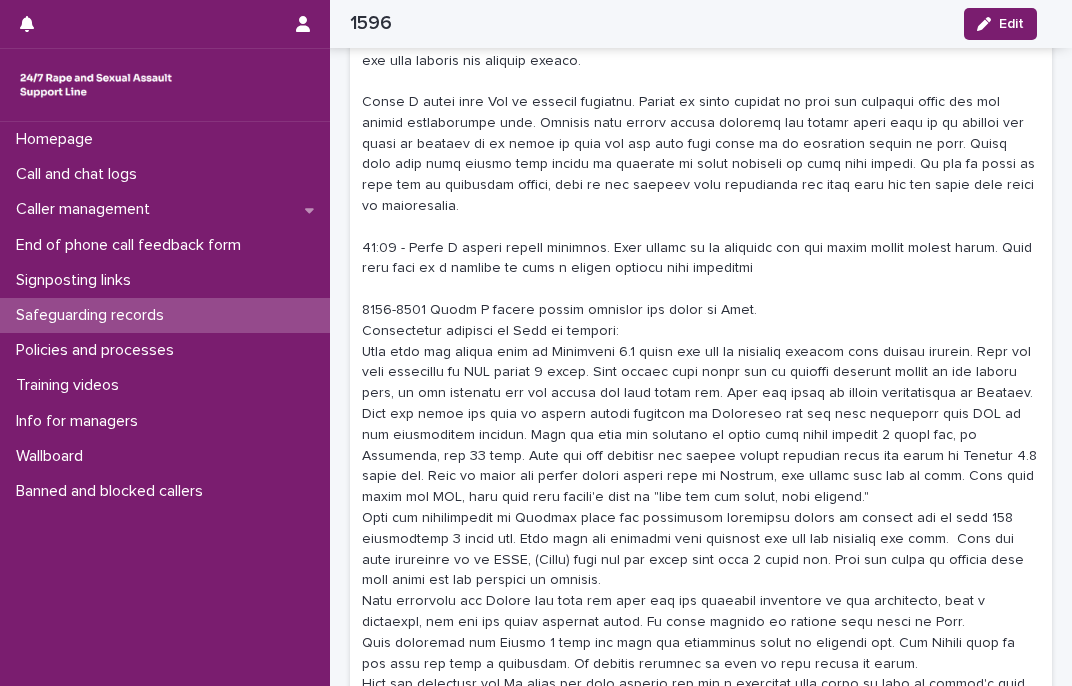 scroll, scrollTop: 1056, scrollLeft: 0, axis: vertical 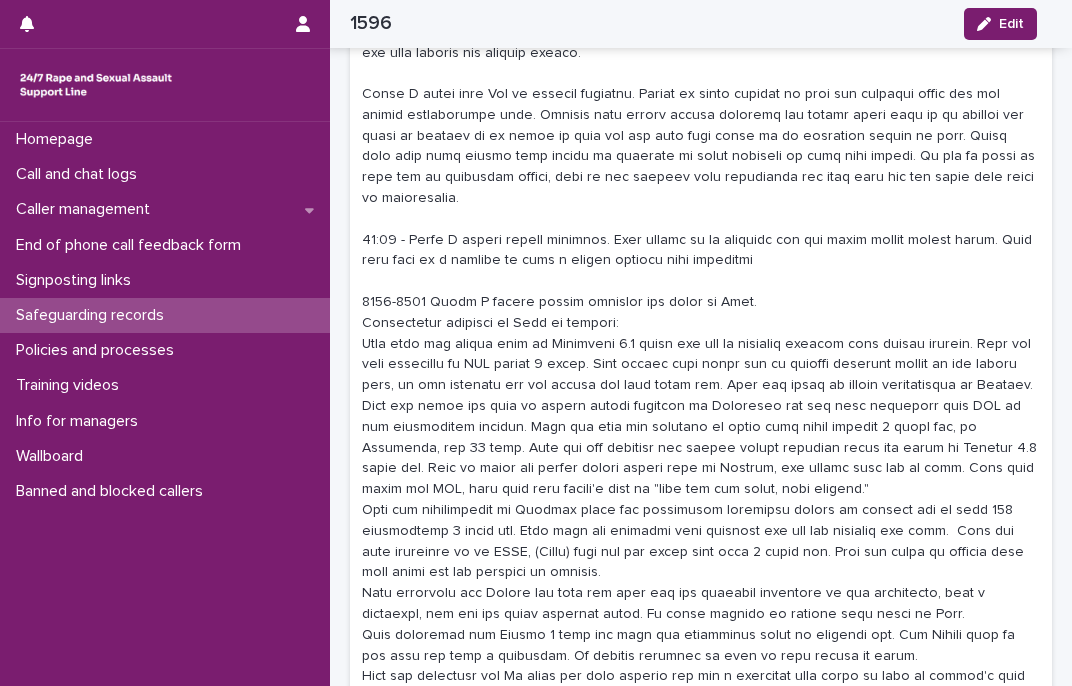 click at bounding box center [701, 708] 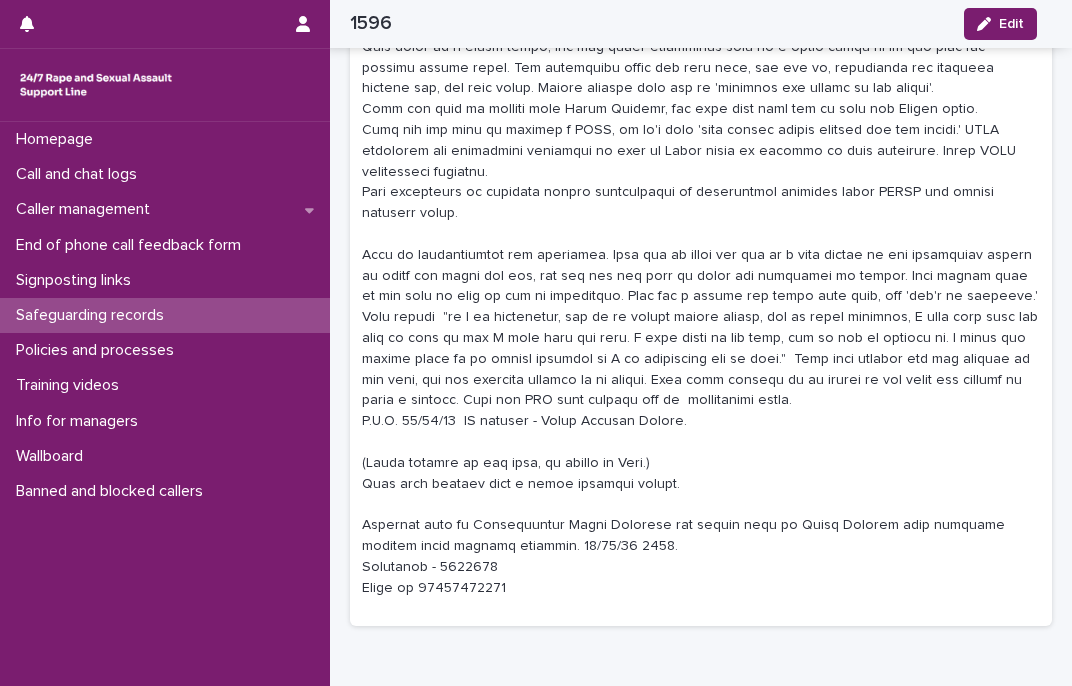 scroll, scrollTop: 1856, scrollLeft: 0, axis: vertical 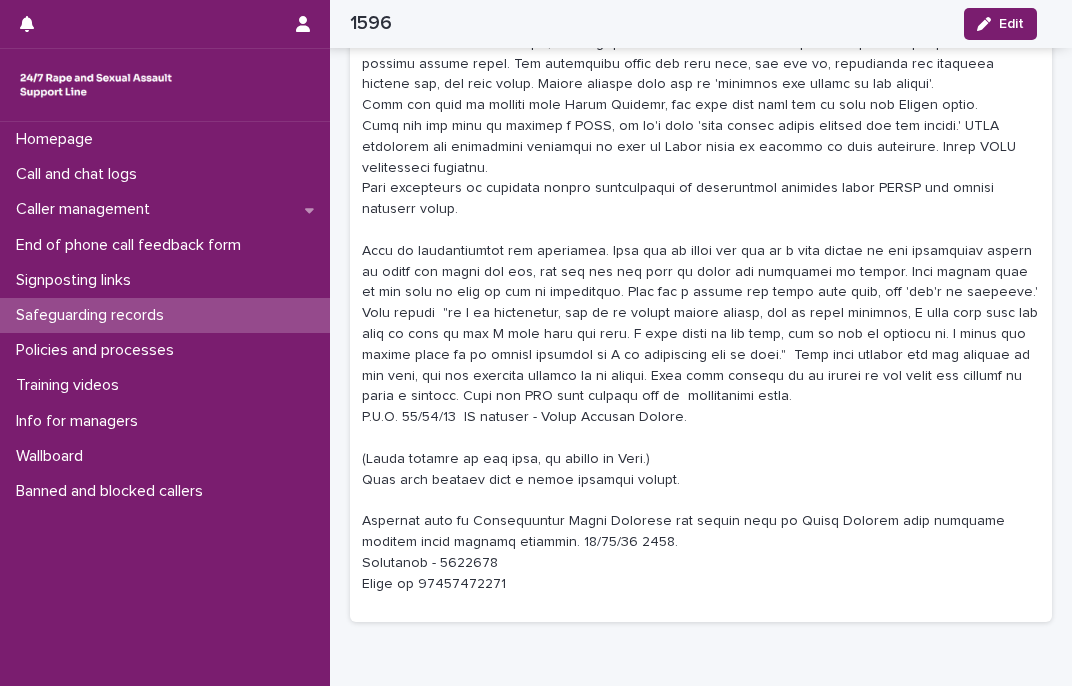 click at bounding box center (701, -92) 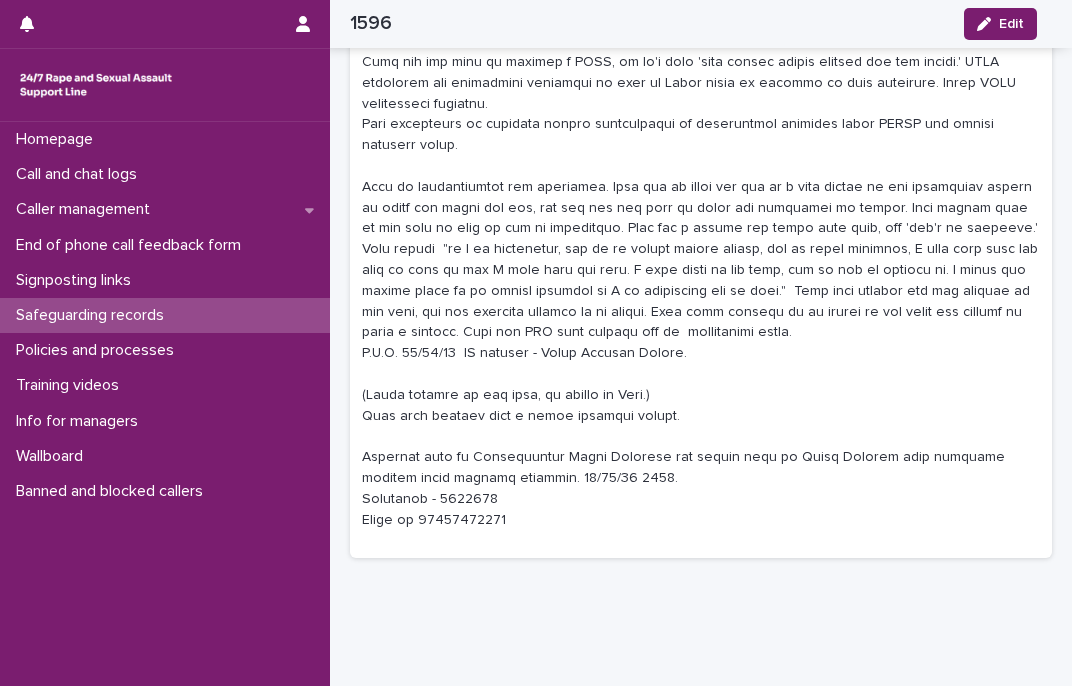 scroll, scrollTop: 1920, scrollLeft: 0, axis: vertical 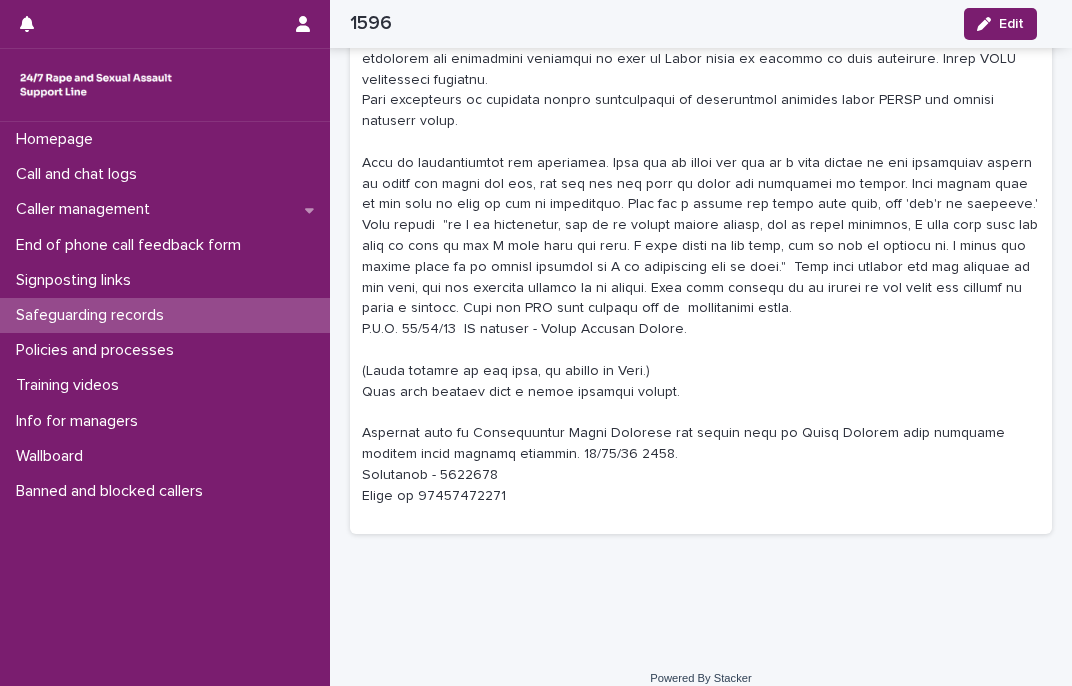 click at bounding box center (701, -180) 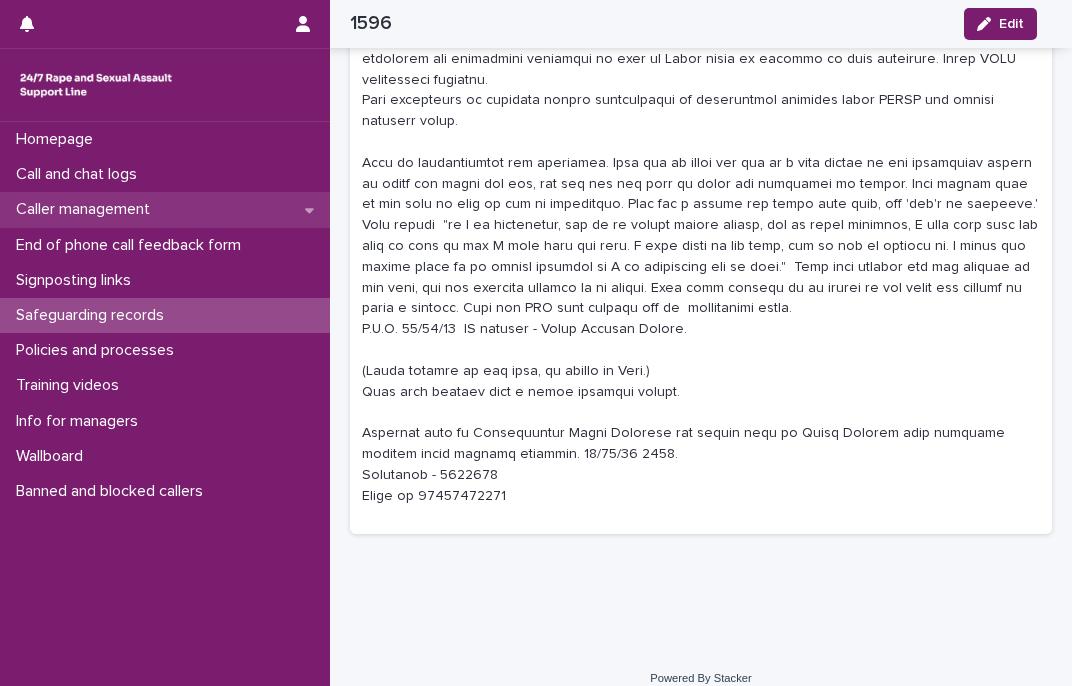 drag, startPoint x: 200, startPoint y: 171, endPoint x: 148, endPoint y: 206, distance: 62.681736 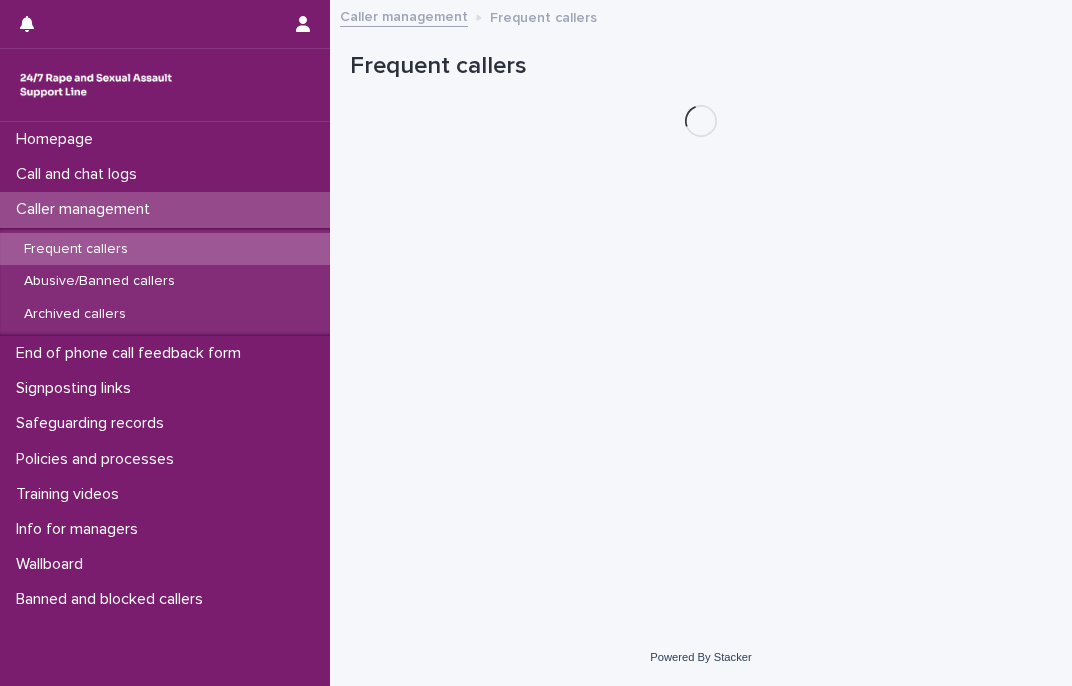 scroll, scrollTop: 0, scrollLeft: 0, axis: both 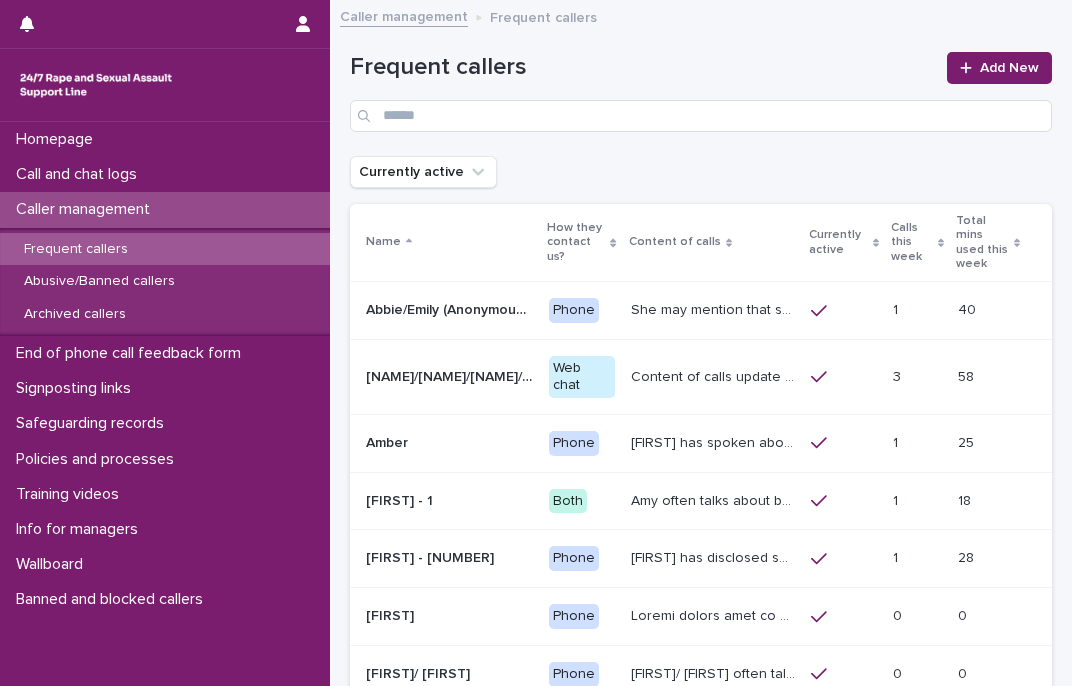 click on "Frequent callers" at bounding box center [165, 249] 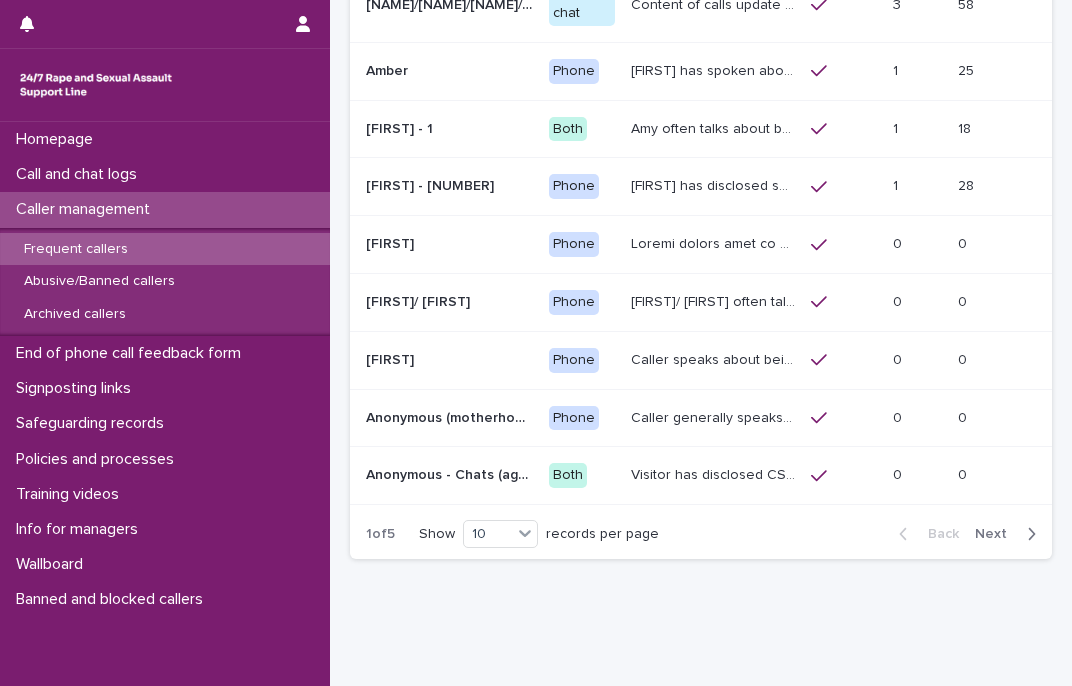 scroll, scrollTop: 416, scrollLeft: 0, axis: vertical 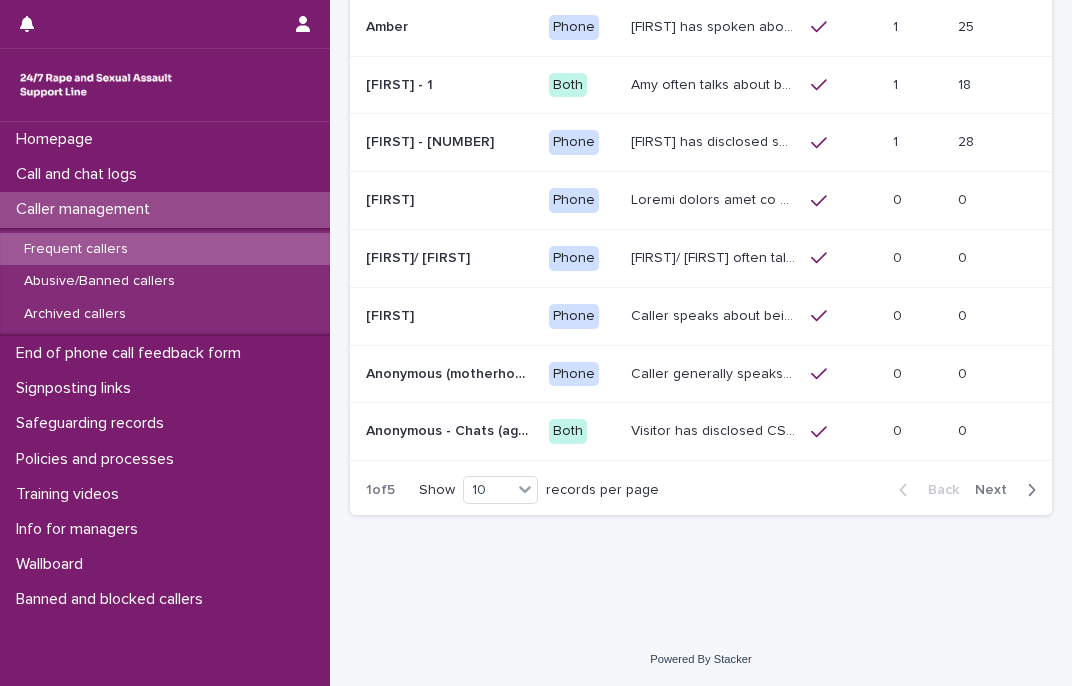 click on "Next" at bounding box center [997, 490] 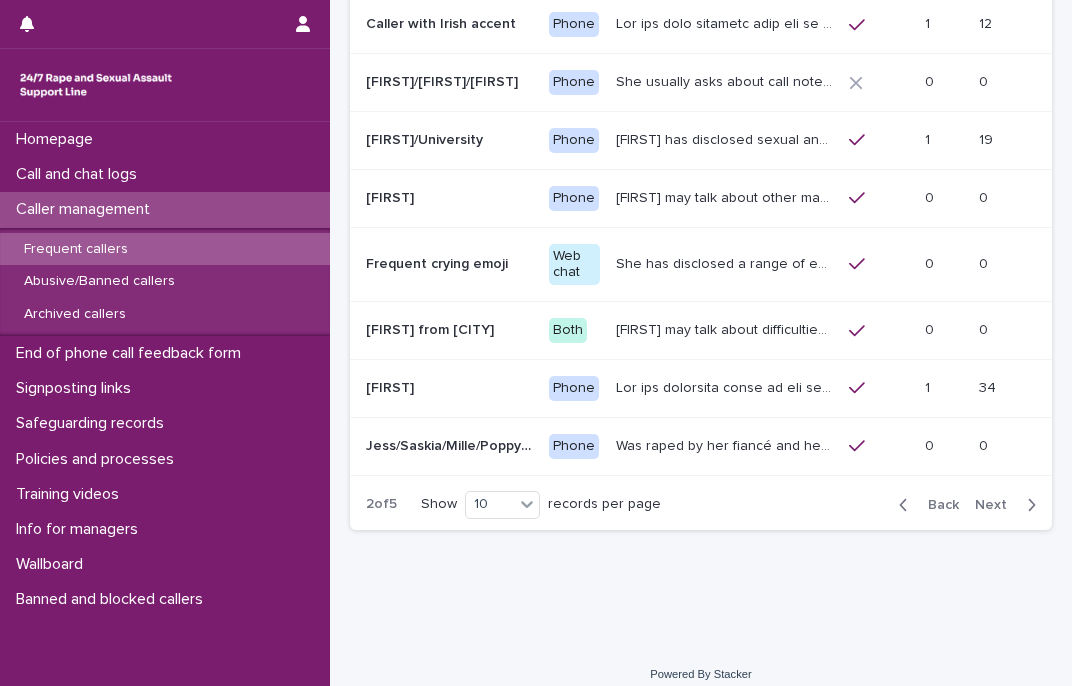 scroll, scrollTop: 423, scrollLeft: 0, axis: vertical 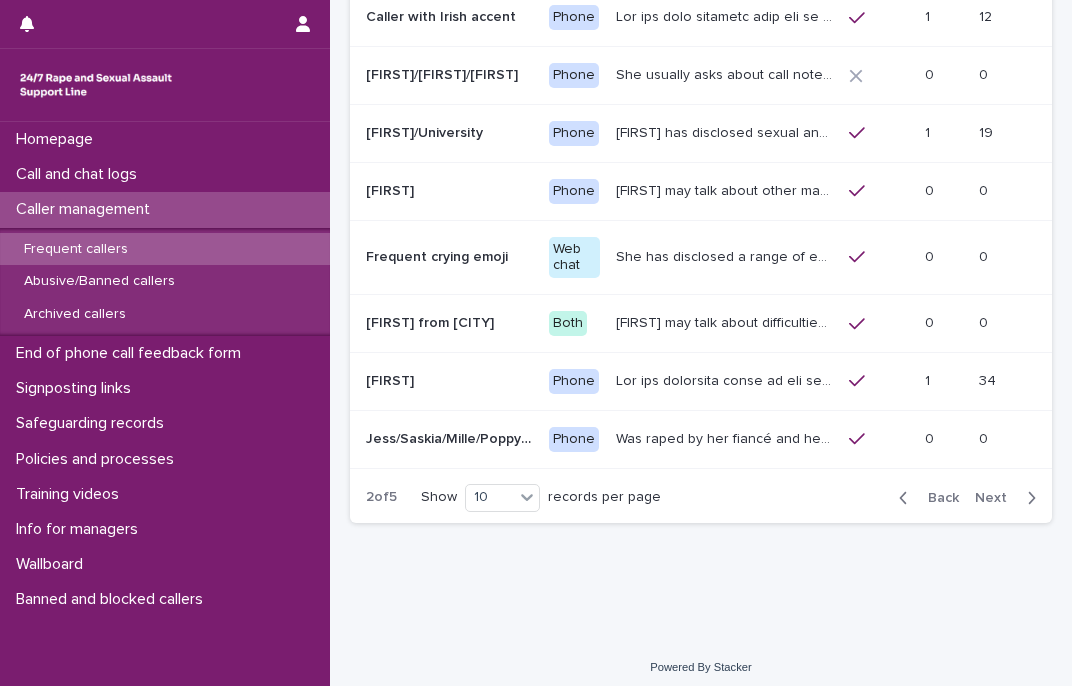 click on "Was raped by her fiancé and he penetrated her with a knife, she called an ambulance and was taken into hospital.
She has had reconstructive surgery on her vagina and is expecting more. She is unable to conceive.
[FIRST] is often in a flashback. She may find it useful for you to do grounding techniques with her during the call, particularly focusing on nature and/or regulating breathing.
In [MONTH] [YEAR], [FIRST] contacted the support line and asked that her profile notes reflect that she took an overdose with the intention to take her own life on [DATE]. She is currently still in a mental health hospital ([DATE]). She has requested that operators are aware of her current issues.
Her perpetrator has been granted leave to appeal his conviction.
On [DATE] [FIRST] requested that the operator read her profile to her. In order to comply with our data protection and confidentiality policy, [FIRST] will need to email [EMAIL]" at bounding box center (726, 437) 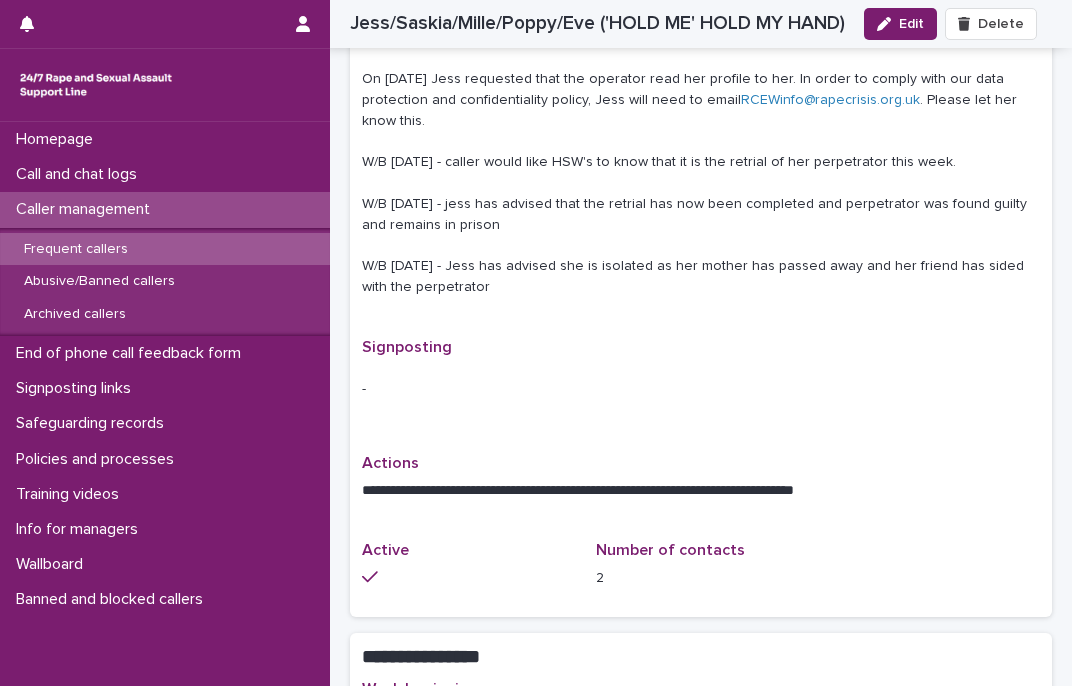 scroll, scrollTop: 803, scrollLeft: 0, axis: vertical 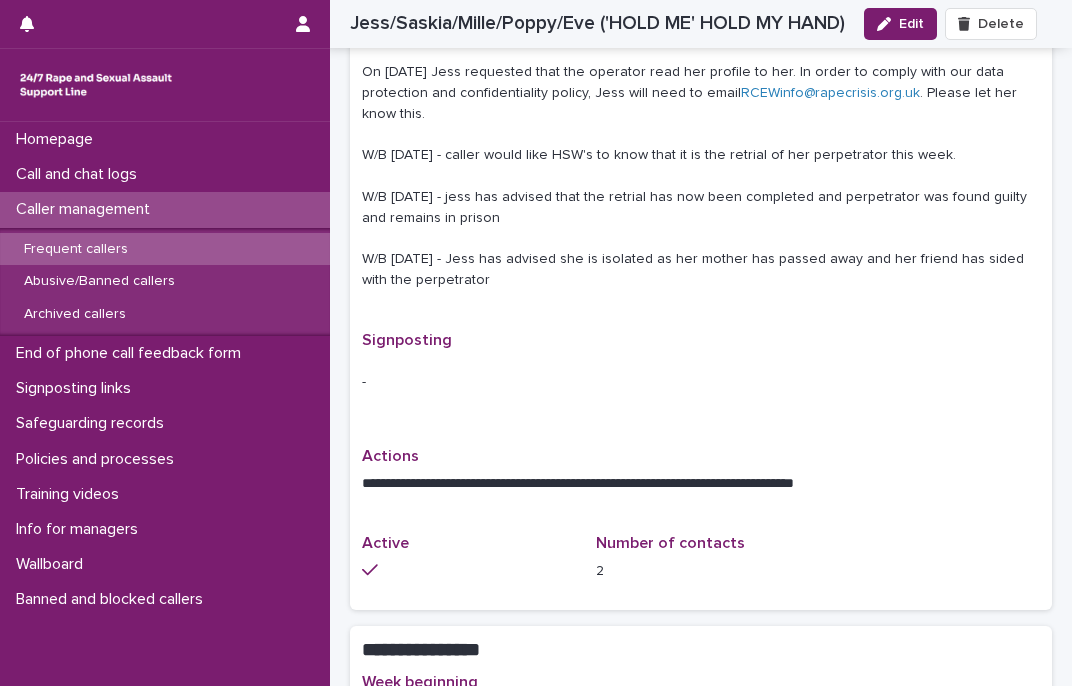 click on "-" at bounding box center [701, 382] 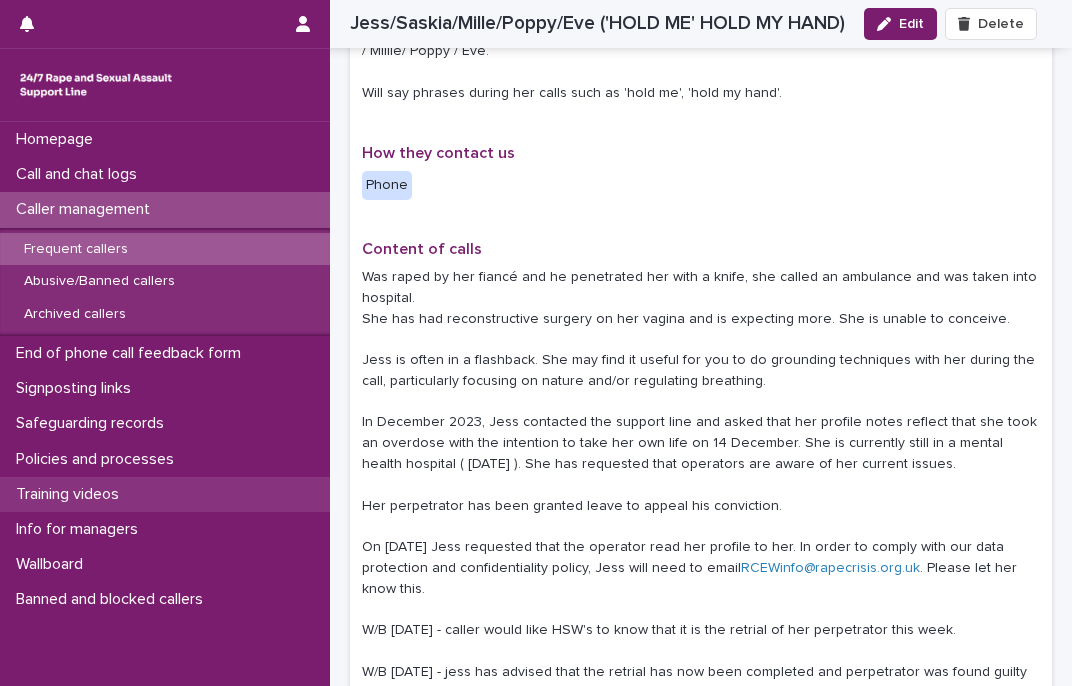 scroll, scrollTop: 305, scrollLeft: 0, axis: vertical 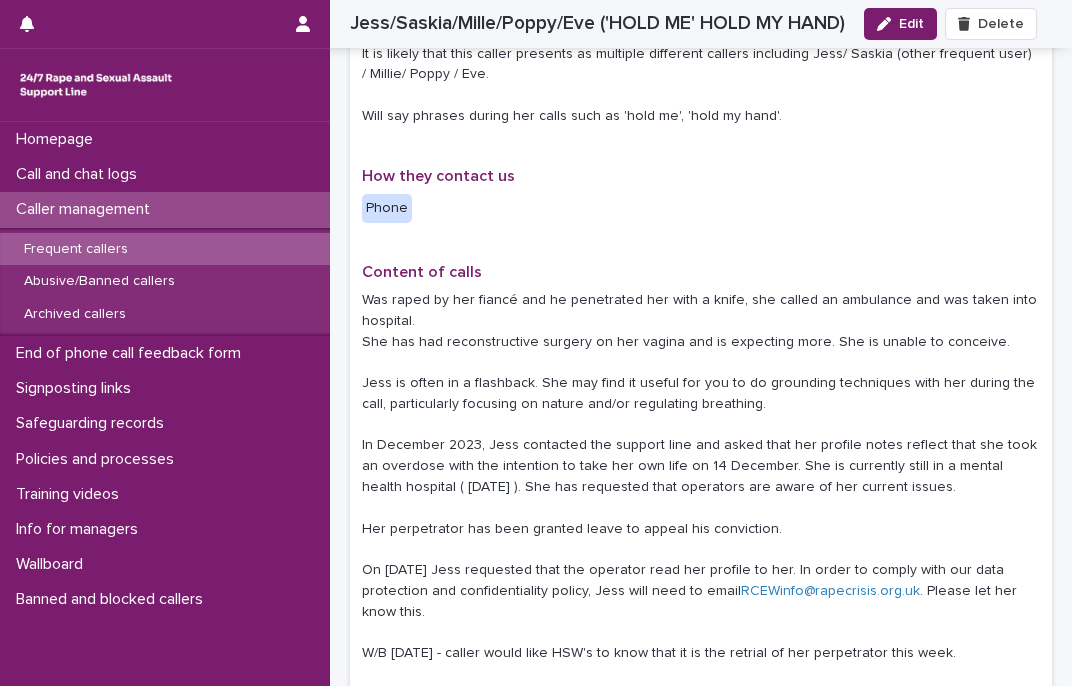 click on "Was raped by her fiancé and he penetrated her with a knife, she called an ambulance and was taken into hospital.
She has had reconstructive surgery on her vagina and is expecting more. She is unable to conceive.
[FIRST] is often in a flashback. She may find it useful for you to do grounding techniques with her during the call, particularly focusing on nature and/or regulating breathing.
In [MONTH] [YEAR], [FIRST] contacted the support line and asked that her profile notes reflect that she took an overdose with the intention to take her own life on [DATE]. She is currently still in a mental health hospital ([DATE]). She has requested that operators are aware of her current issues.
Her perpetrator has been granted leave to appeal his conviction.
On [DATE] [FIRST] requested that the operator read her profile to her. In order to comply with our data protection and confidentiality policy, [FIRST] will need to email [EMAIL]" at bounding box center (701, 539) 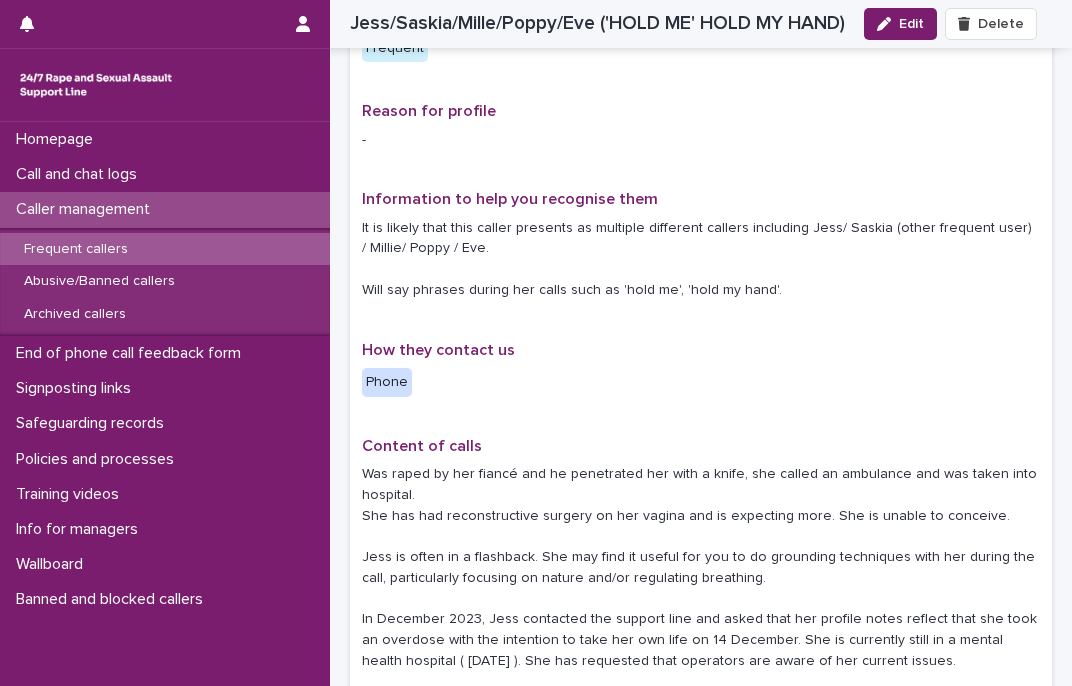 scroll, scrollTop: 0, scrollLeft: 0, axis: both 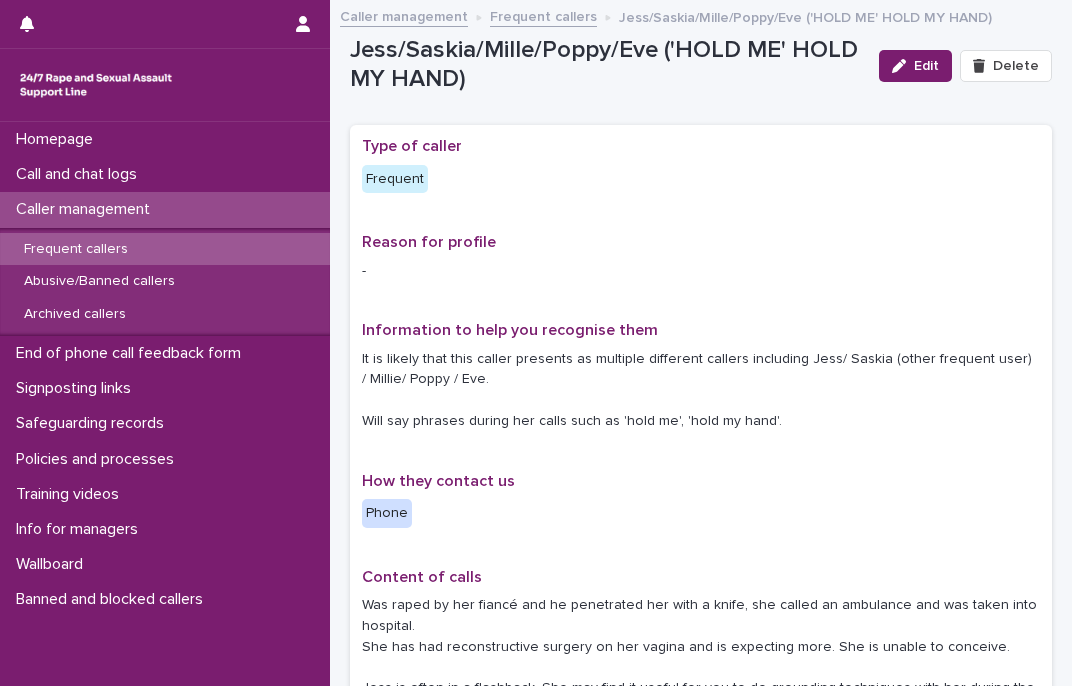 click on "**********" at bounding box center [701, 769] 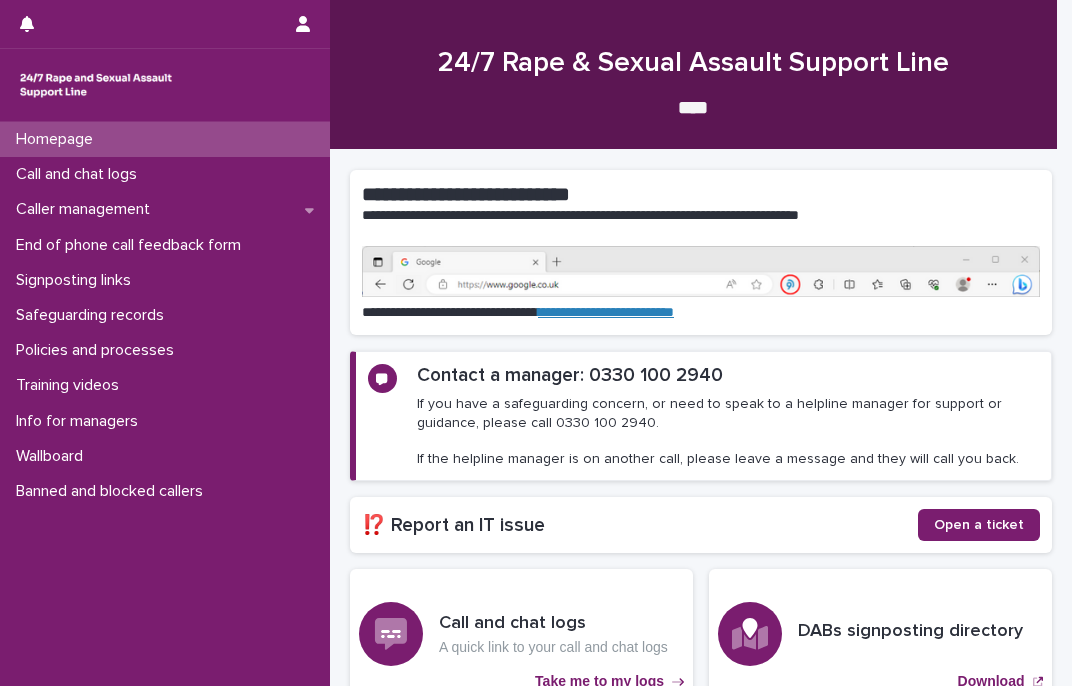 scroll, scrollTop: 0, scrollLeft: 0, axis: both 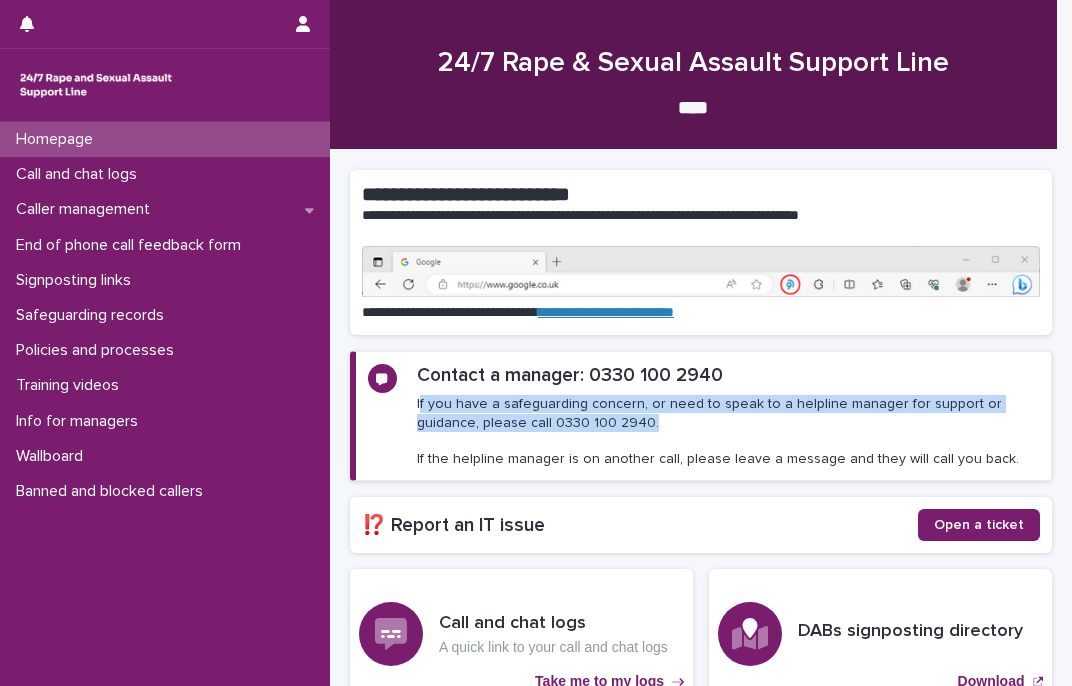 drag, startPoint x: 420, startPoint y: 404, endPoint x: 664, endPoint y: 420, distance: 244.52403 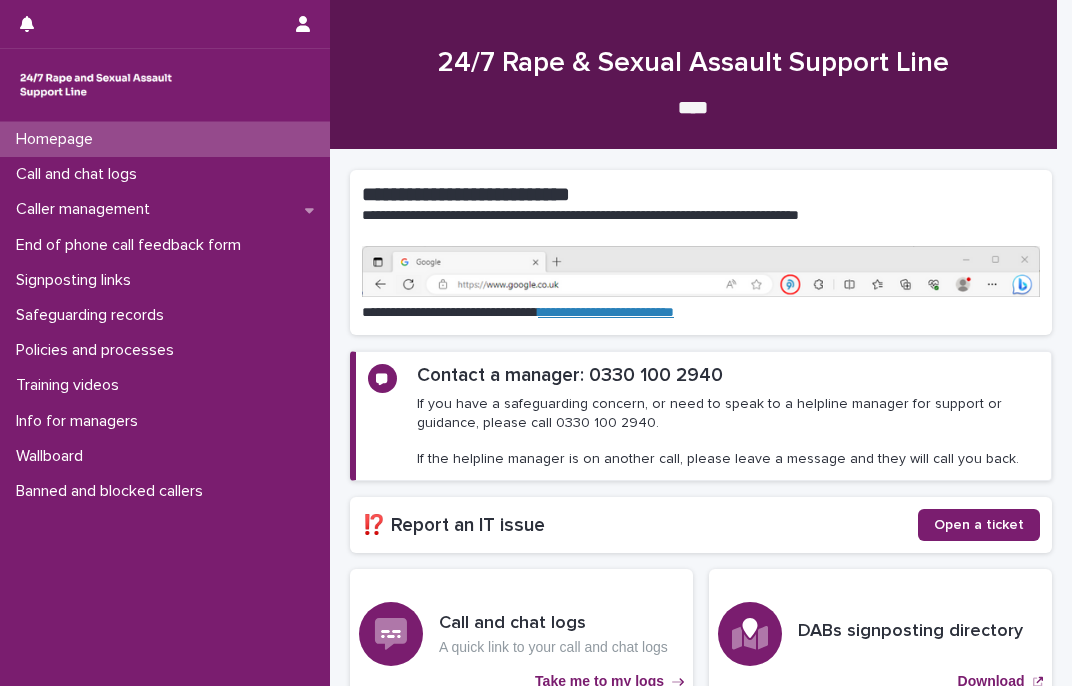 click on "Homepage Call and chat logs Caller management End of phone call feedback form Signposting links Safeguarding records Policies and processes Training videos Info for managers Wallboard Banned and blocked callers" at bounding box center [165, 404] 